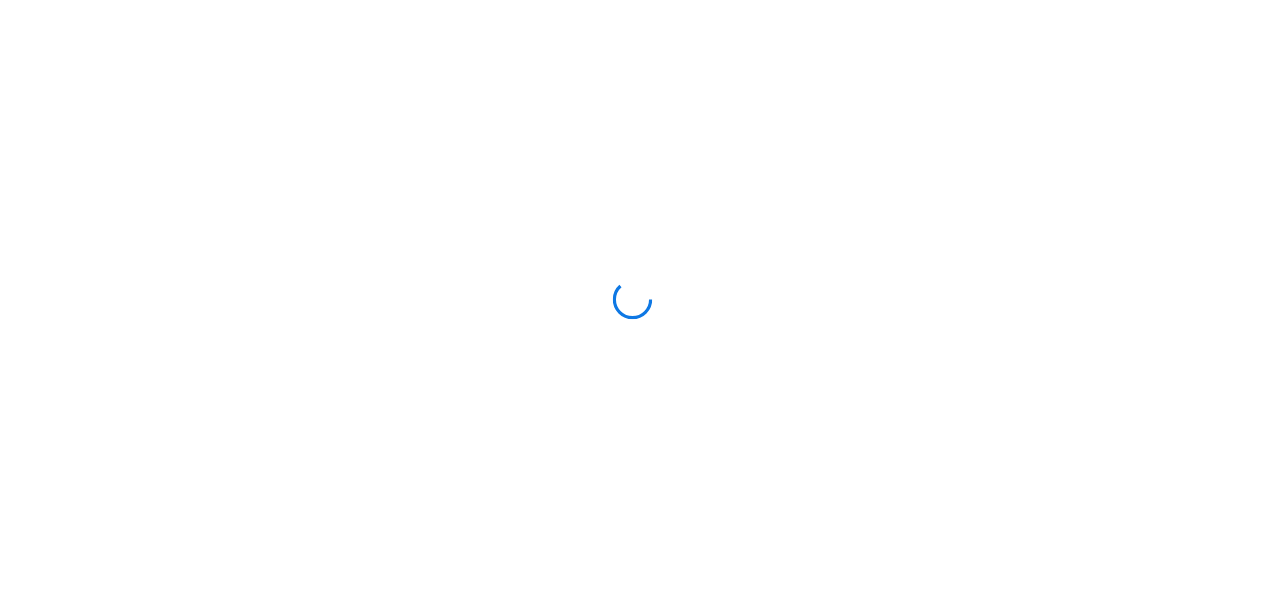 scroll, scrollTop: 0, scrollLeft: 0, axis: both 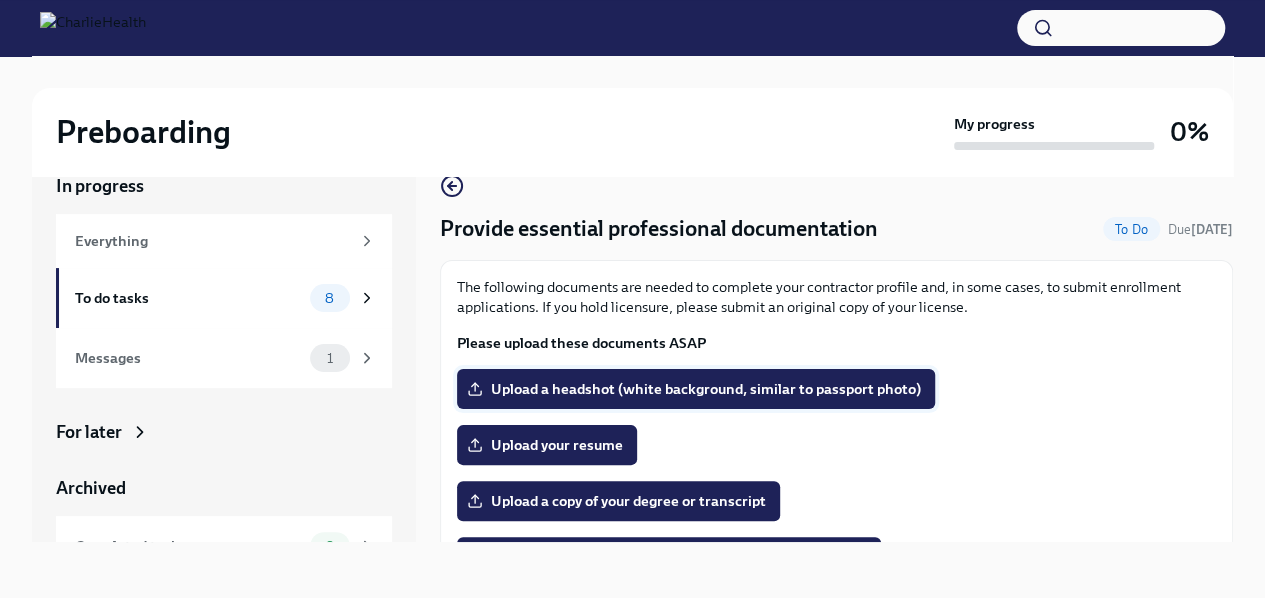 click on "Upload a headshot (white background, similar to passport photo)" at bounding box center [696, 389] 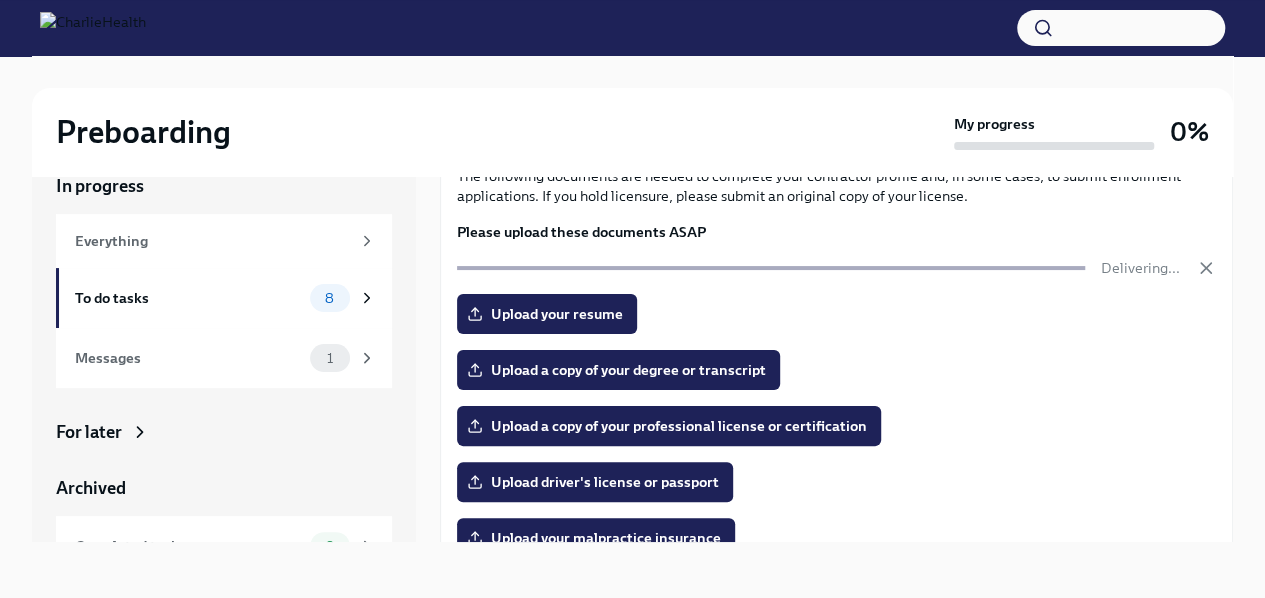 scroll, scrollTop: 116, scrollLeft: 0, axis: vertical 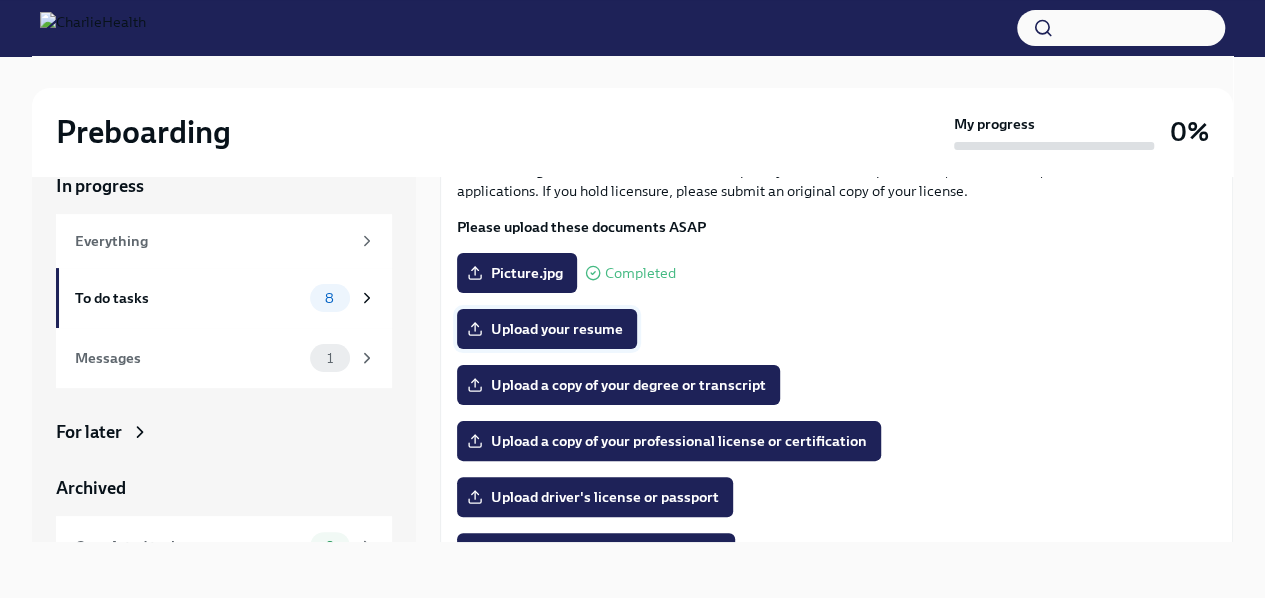 click on "Upload your resume" at bounding box center [547, 329] 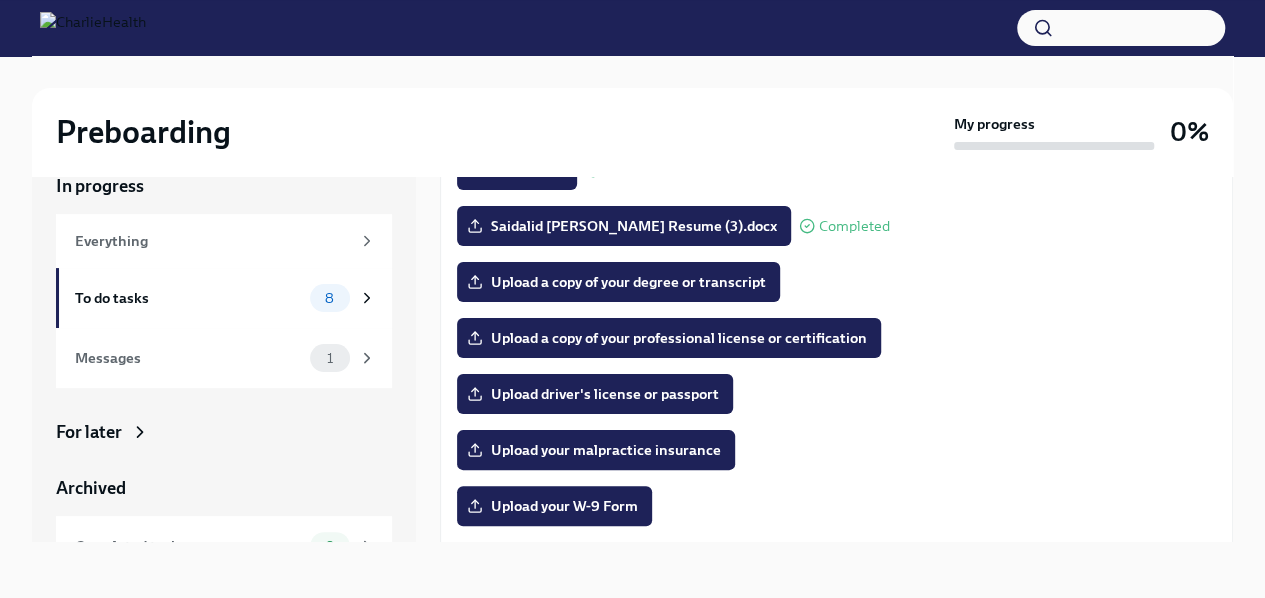scroll, scrollTop: 227, scrollLeft: 0, axis: vertical 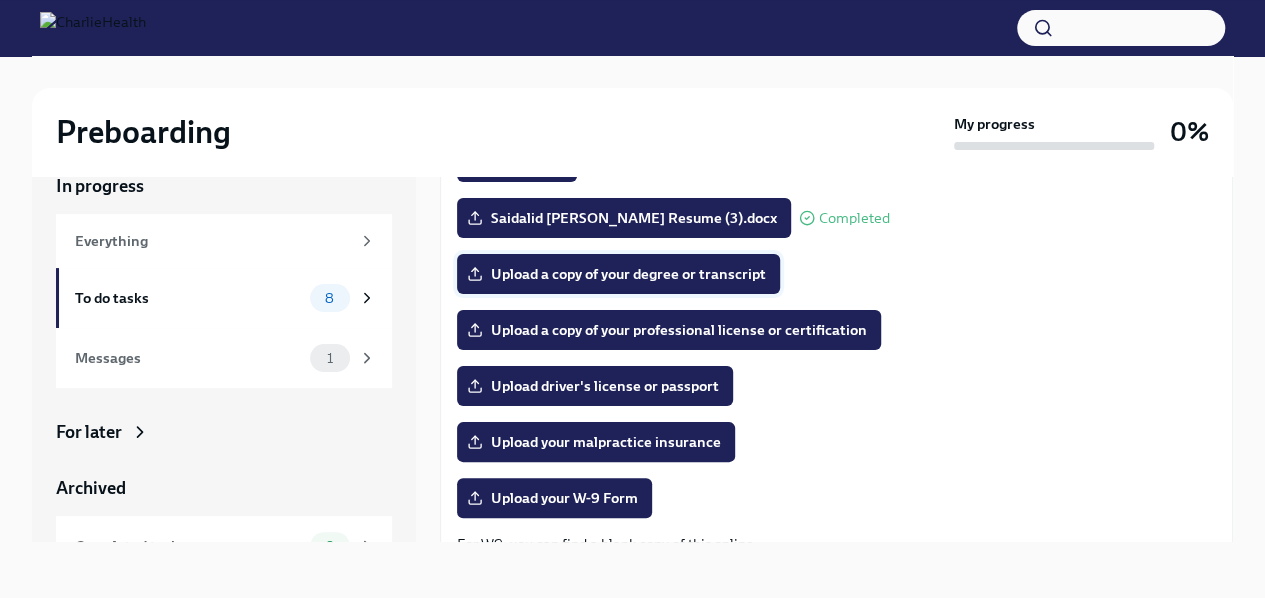 click on "Upload a copy of your degree or transcript" at bounding box center [618, 274] 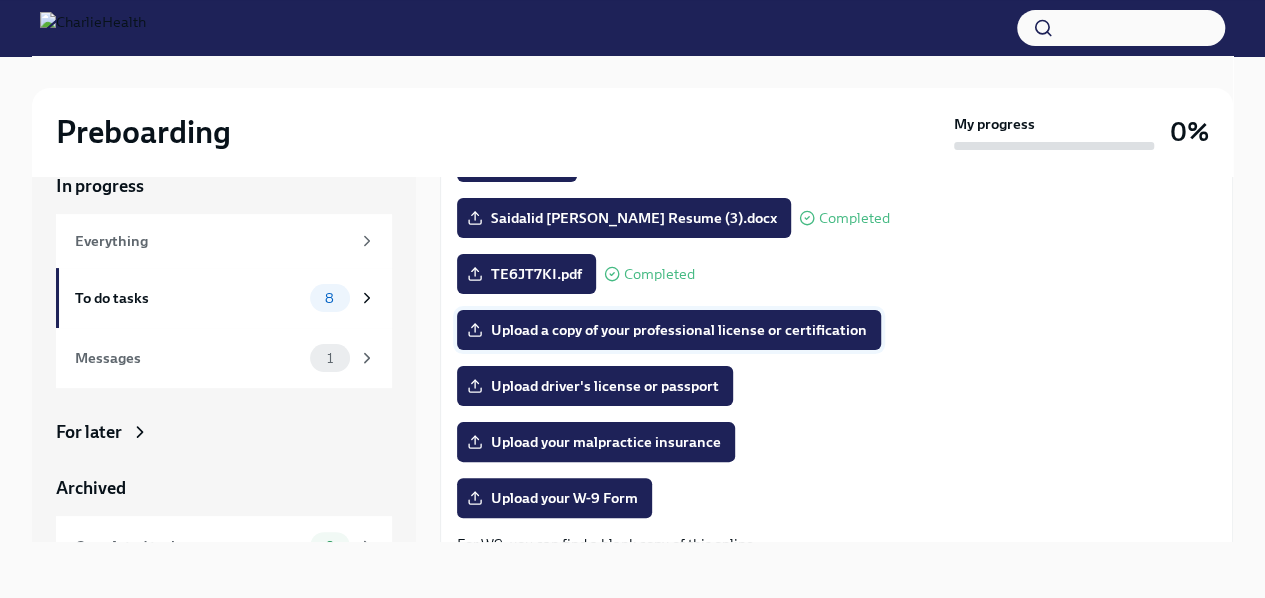click on "Upload a copy of your professional license or certification" at bounding box center [669, 330] 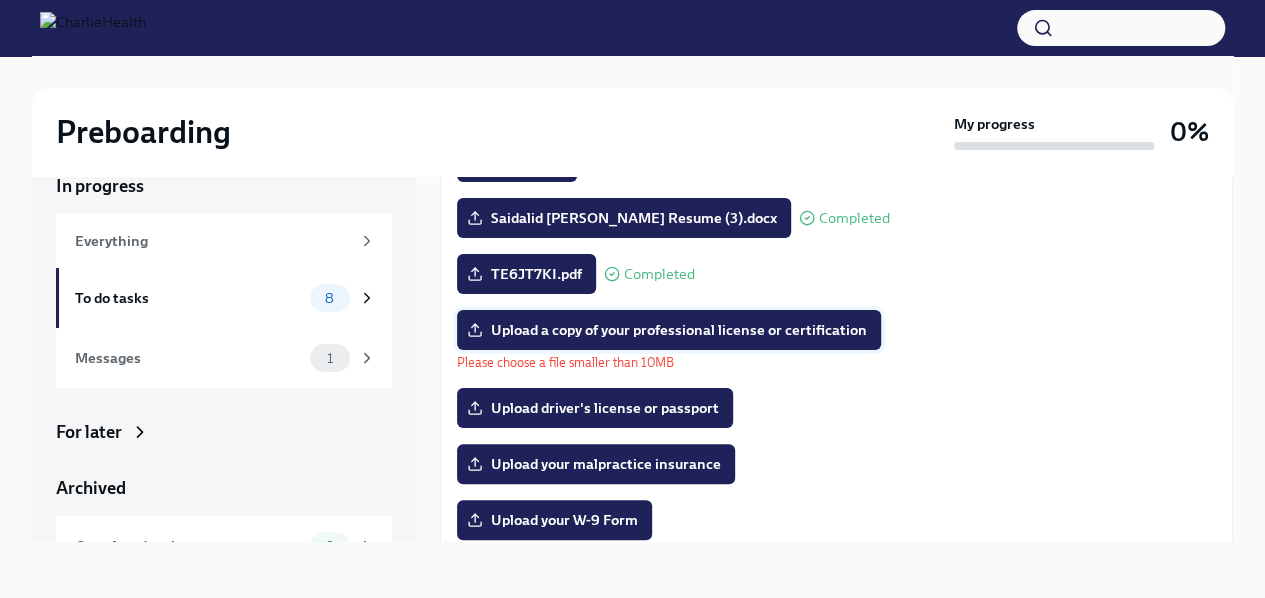 click on "Upload a copy of your professional license or certification" at bounding box center [669, 330] 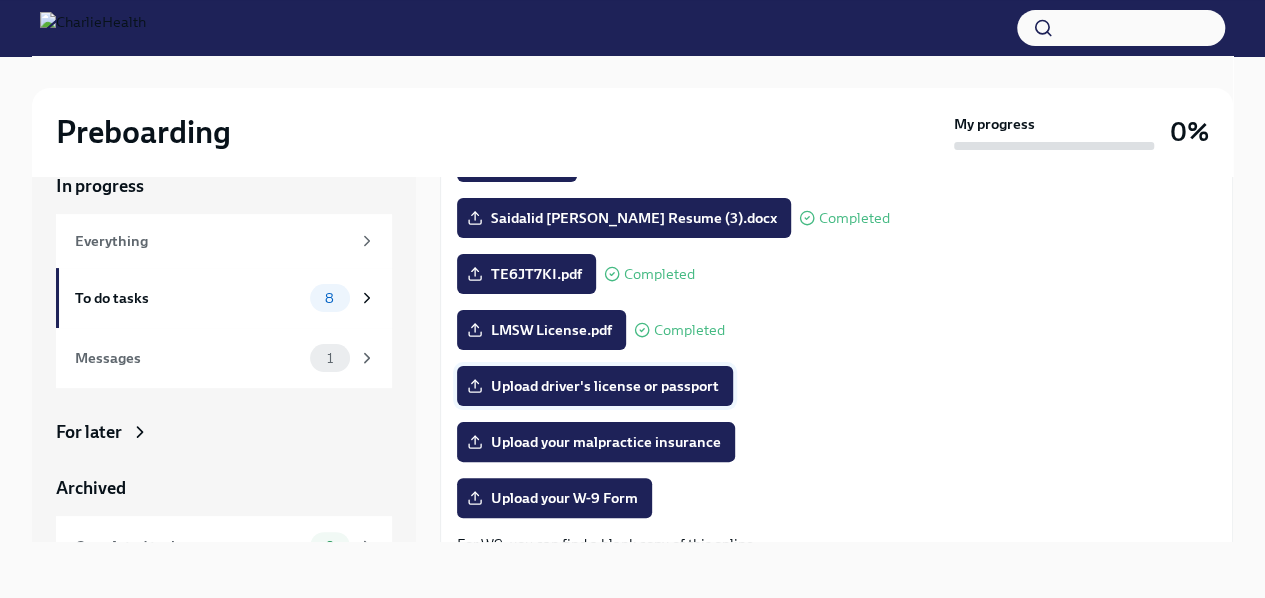 click on "Upload driver's license or passport" at bounding box center (595, 386) 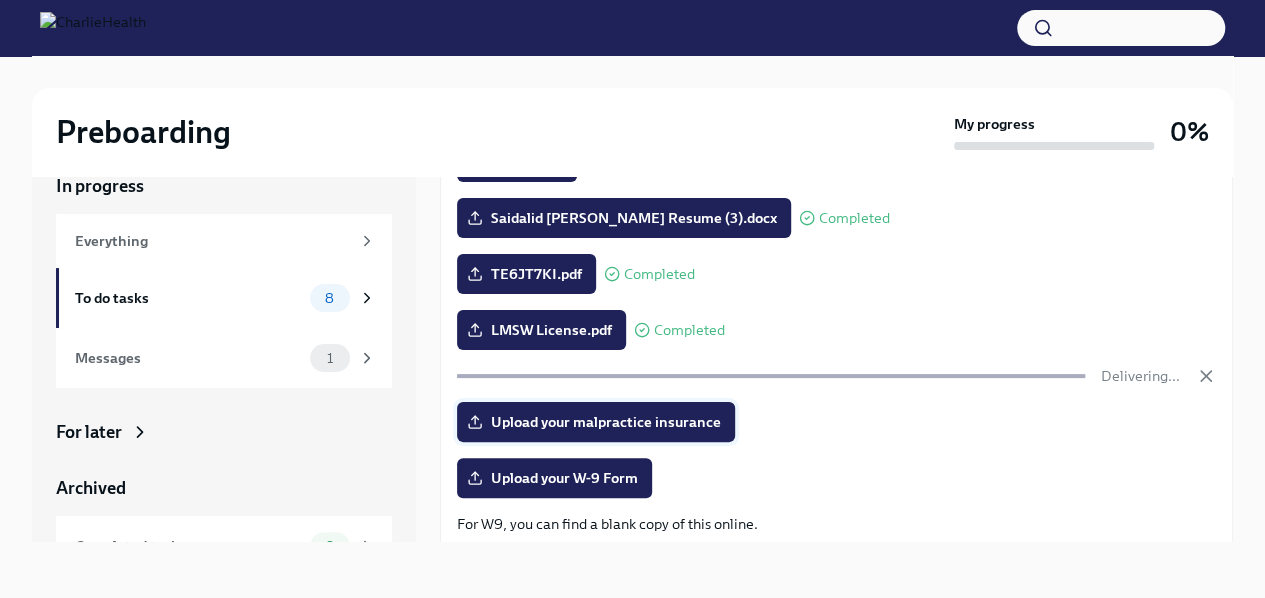 click on "Upload your malpractice insurance" at bounding box center [596, 422] 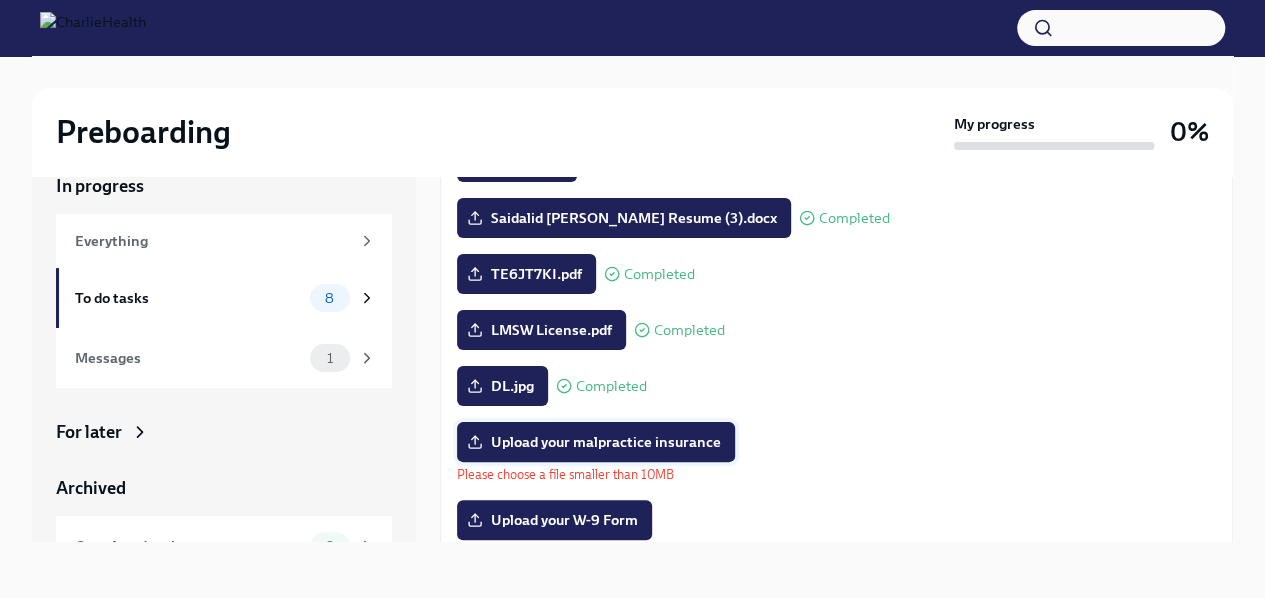 click on "Upload your malpractice insurance" at bounding box center (596, 442) 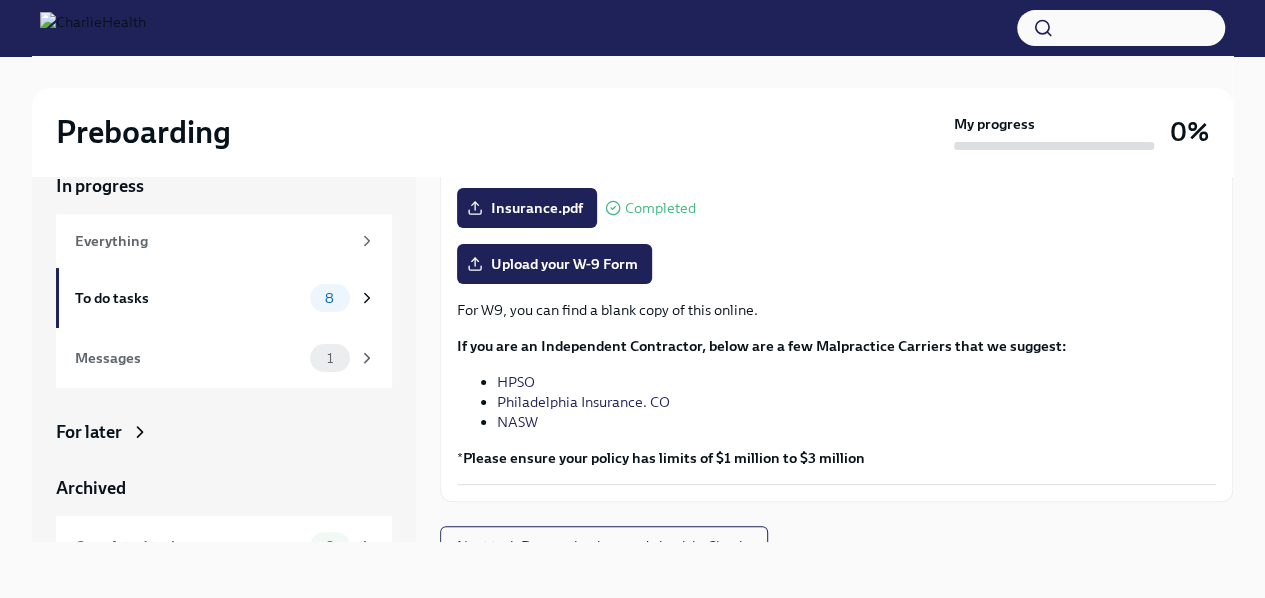scroll, scrollTop: 484, scrollLeft: 0, axis: vertical 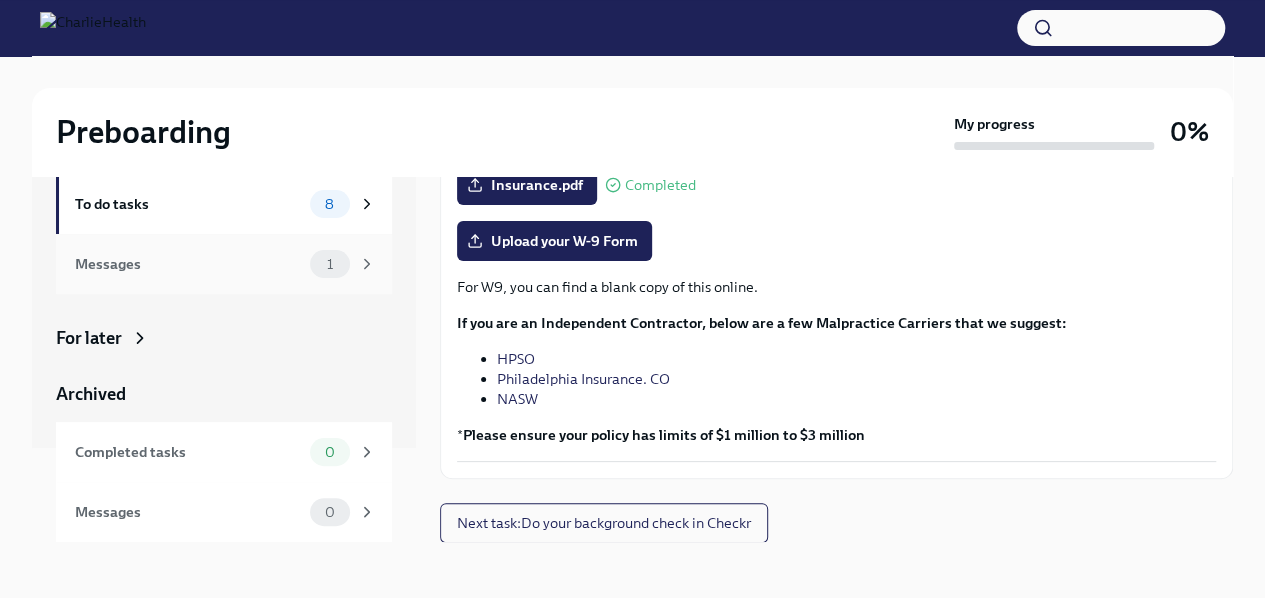 click on "Messages" at bounding box center (188, 264) 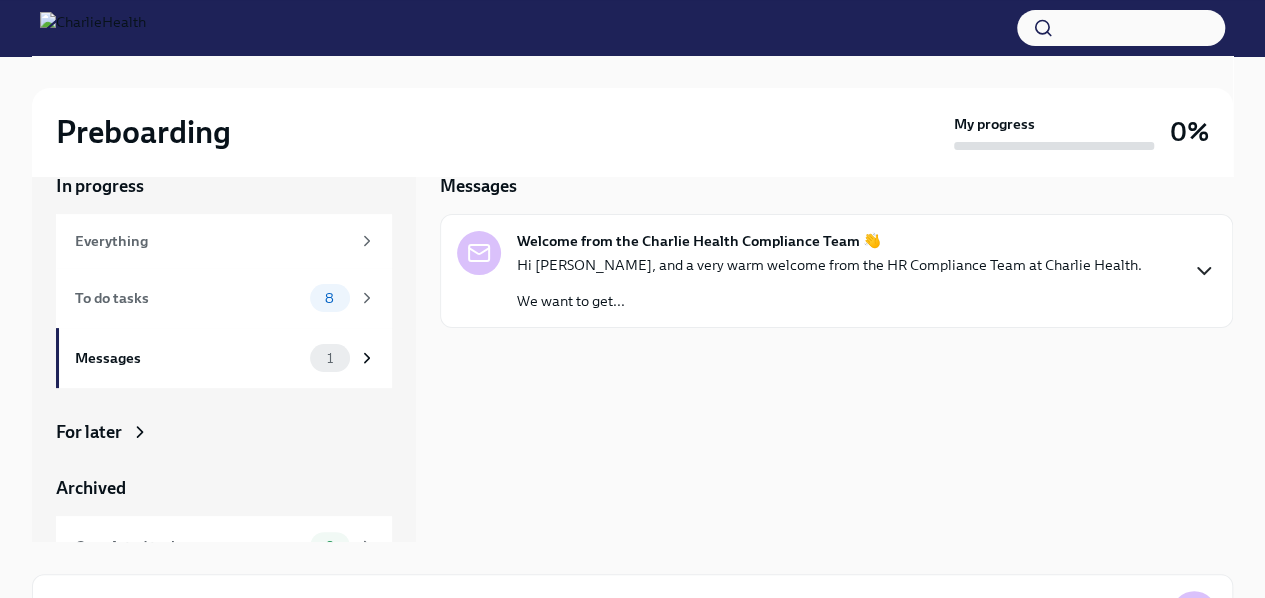 click 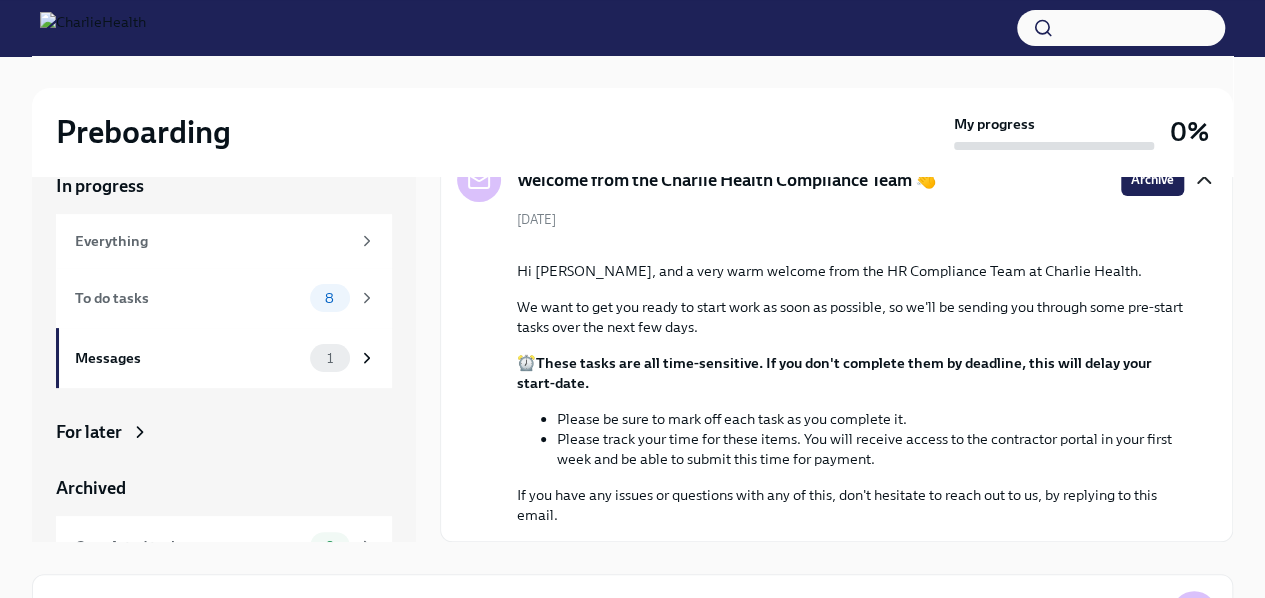 scroll, scrollTop: 260, scrollLeft: 0, axis: vertical 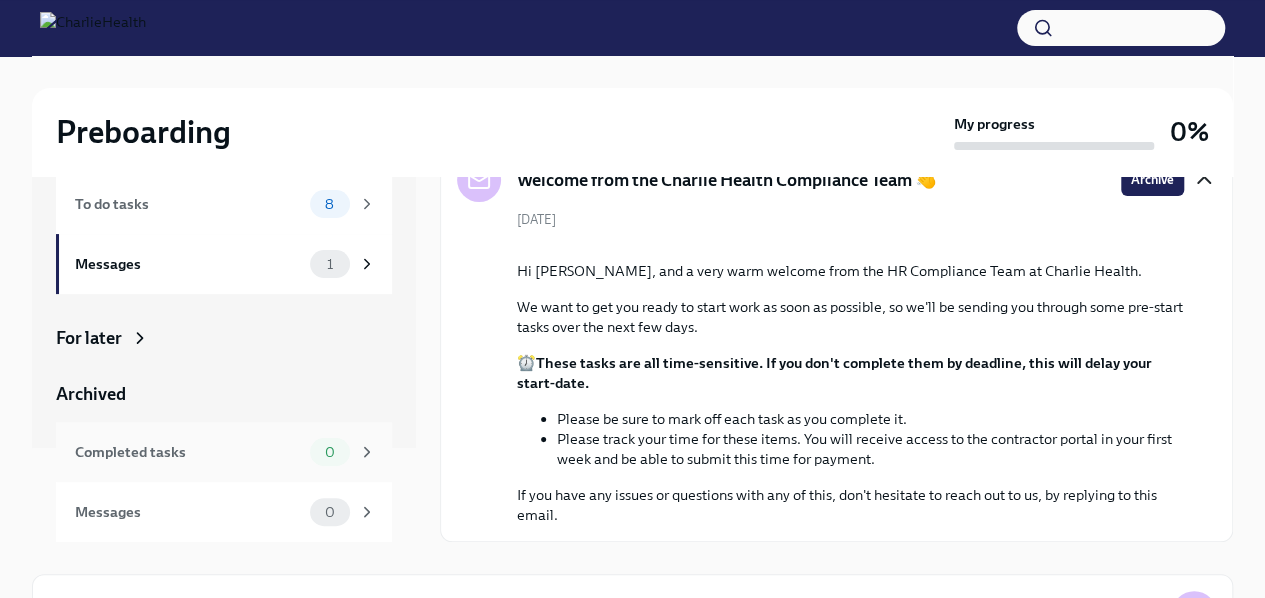 click 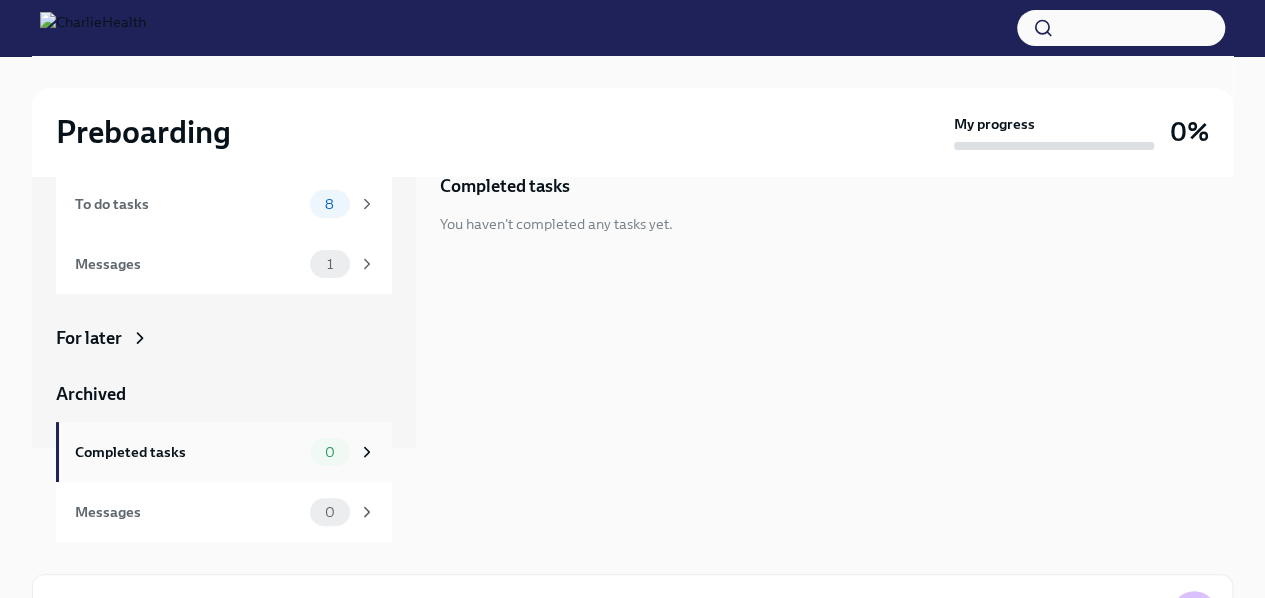 scroll, scrollTop: 0, scrollLeft: 0, axis: both 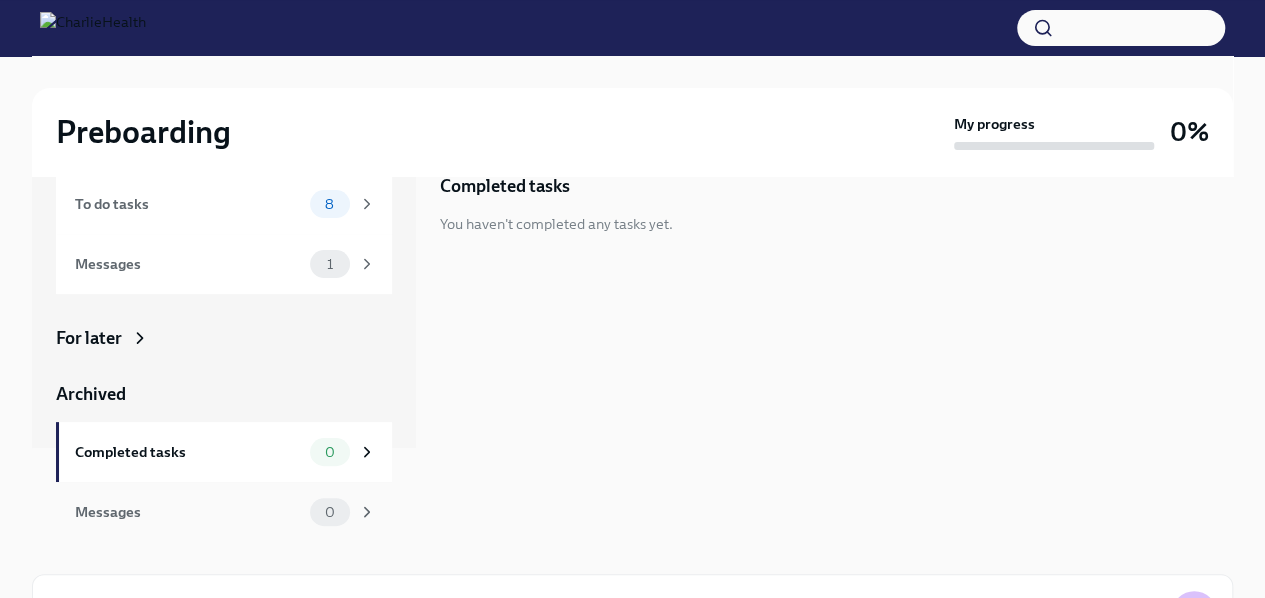 click on "Messages" at bounding box center (188, 512) 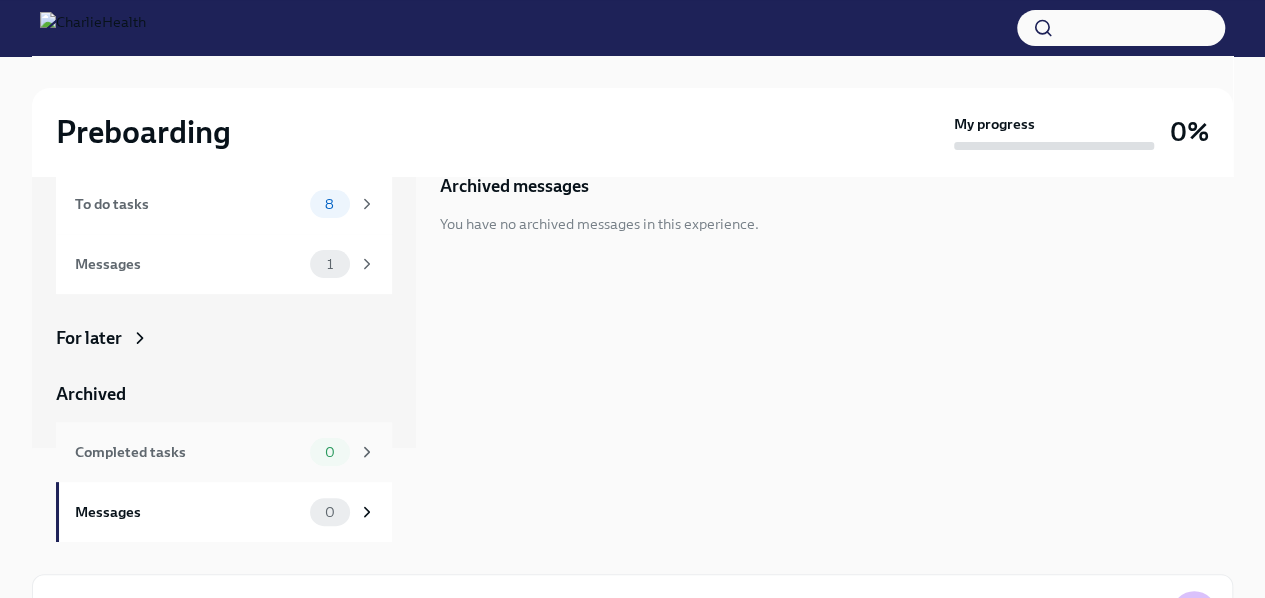 click on "Completed tasks" at bounding box center (188, 452) 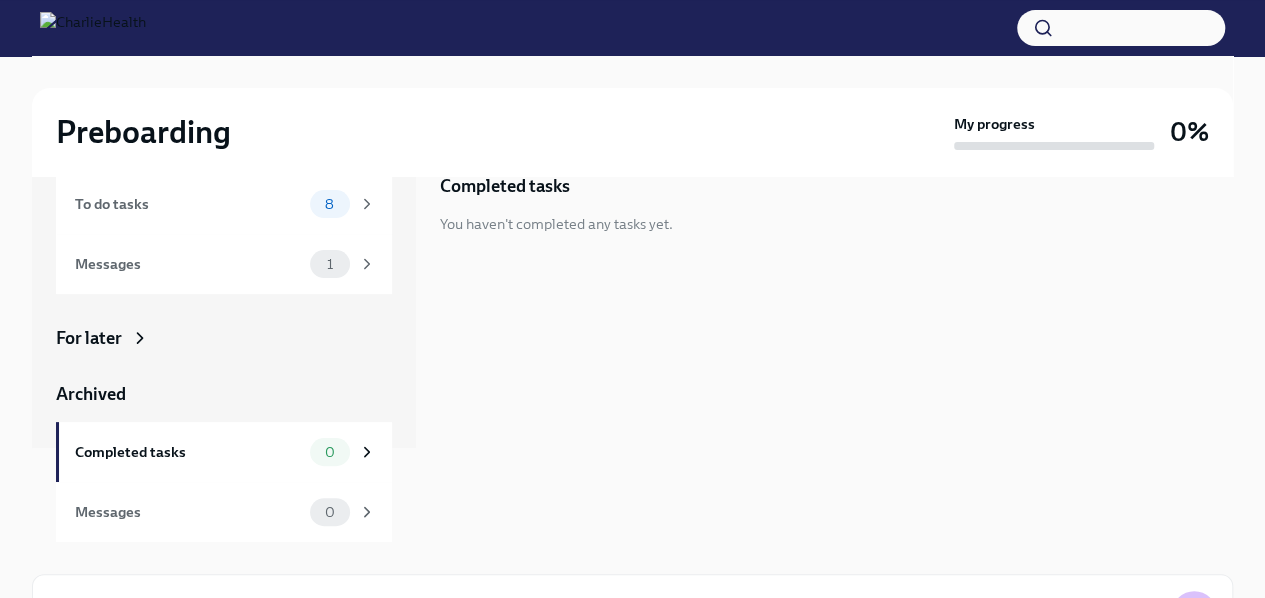 click 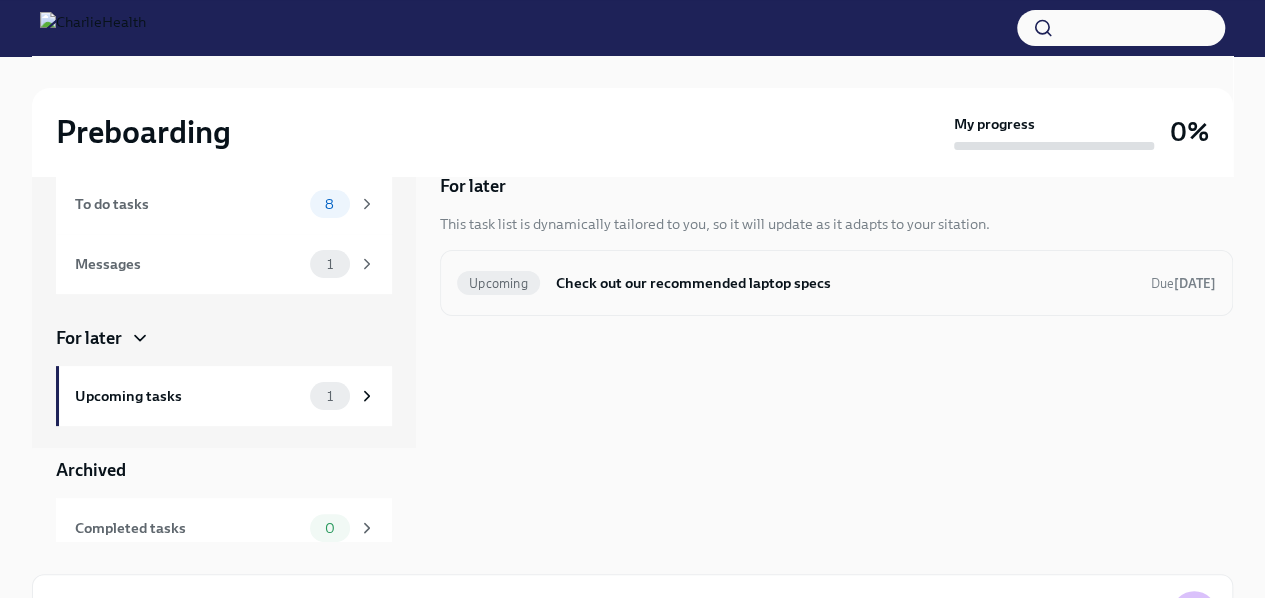 click on "Upcoming" at bounding box center (498, 283) 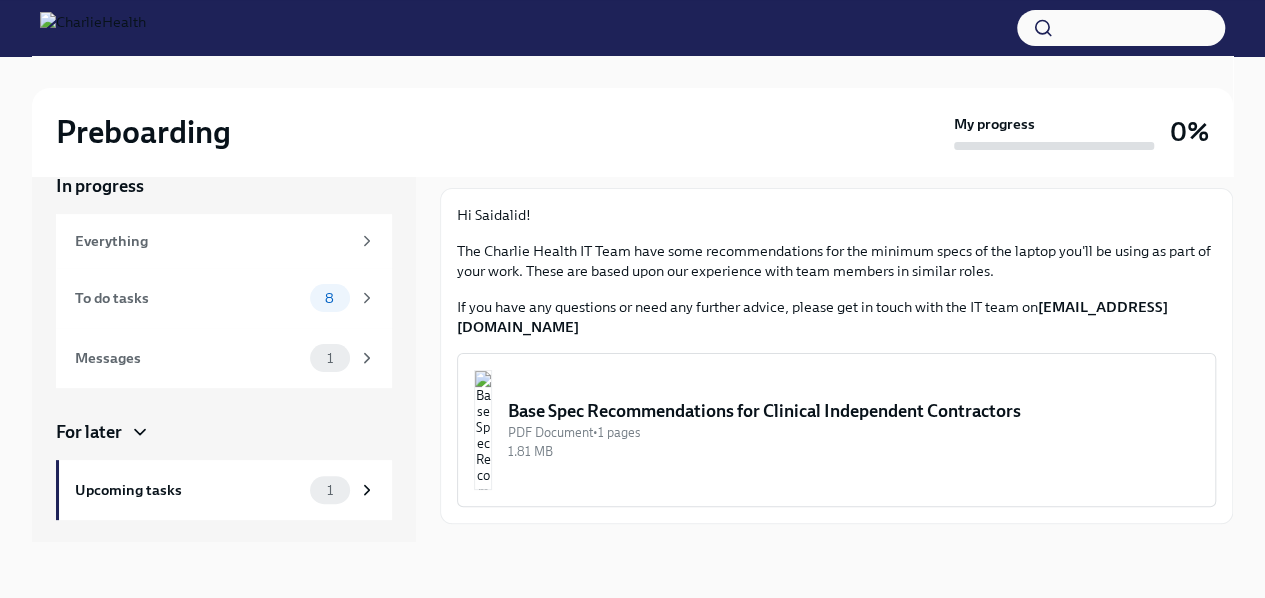 scroll, scrollTop: 96, scrollLeft: 0, axis: vertical 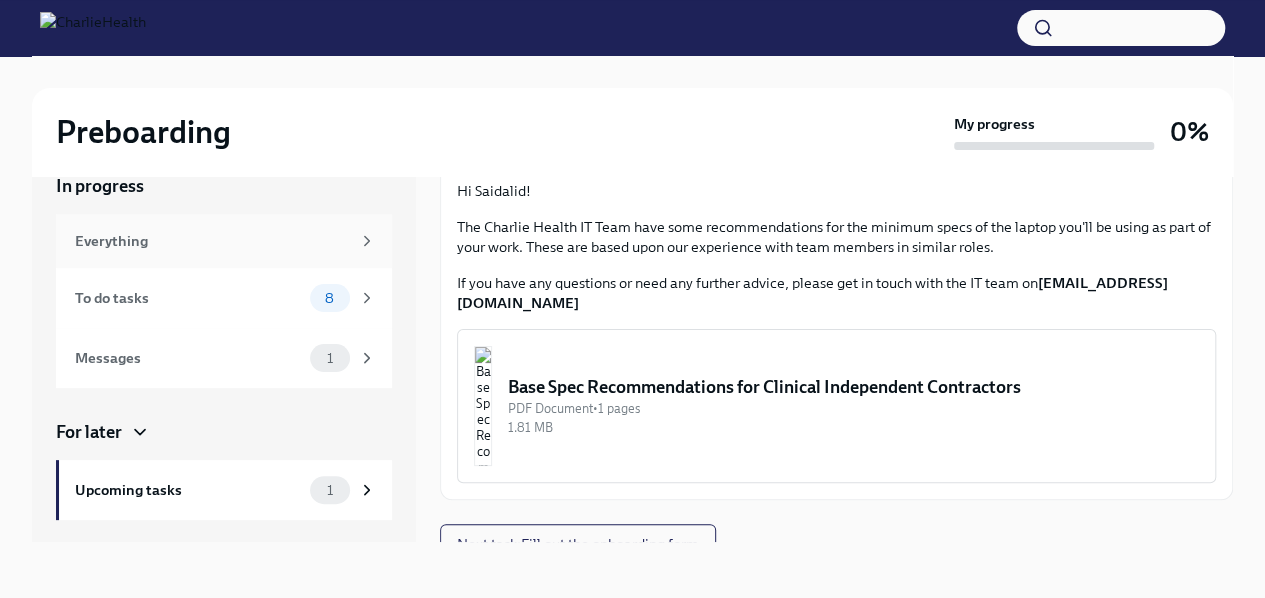 click on "Everything" at bounding box center (225, 241) 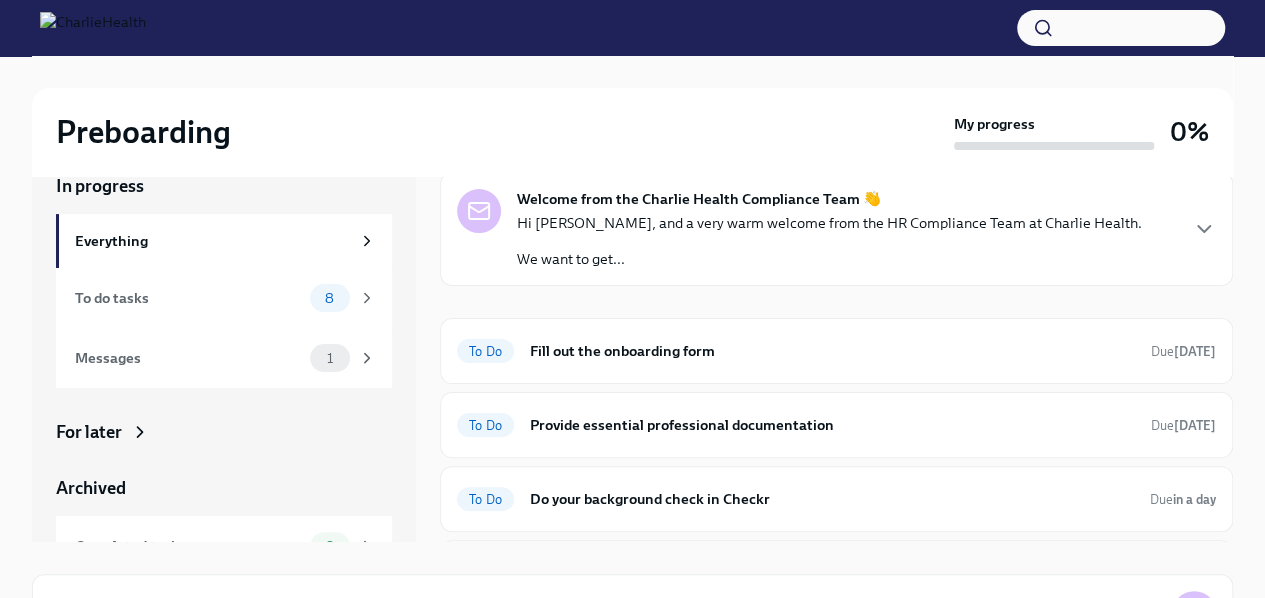 scroll, scrollTop: 44, scrollLeft: 0, axis: vertical 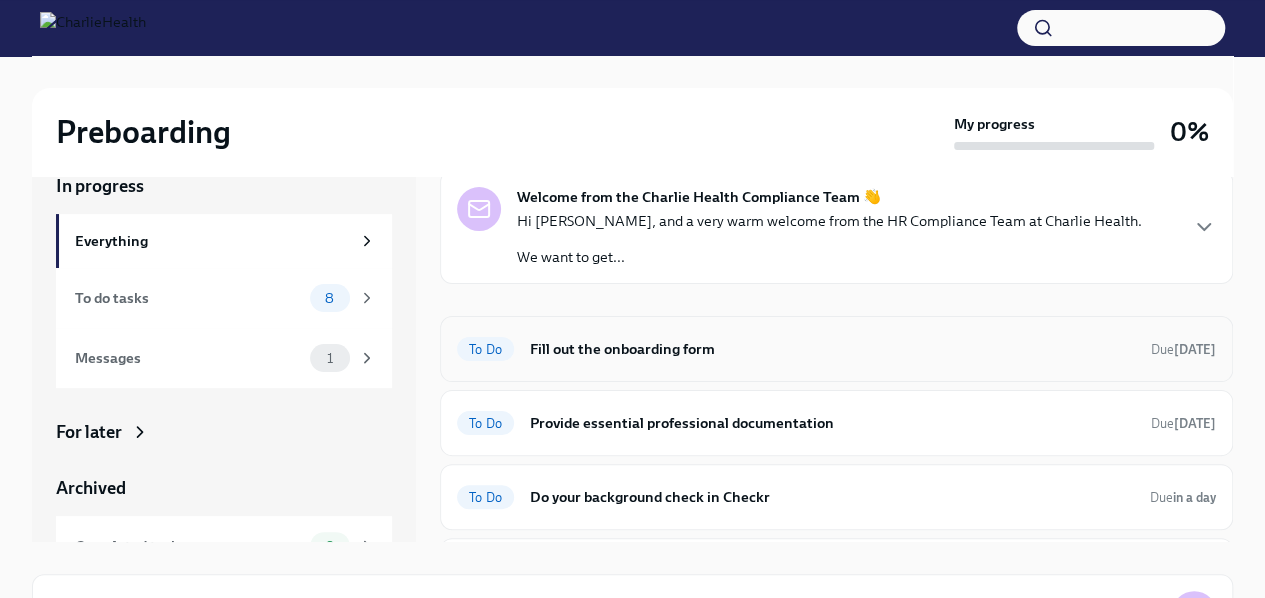 click on "Fill out the onboarding form" at bounding box center [832, 349] 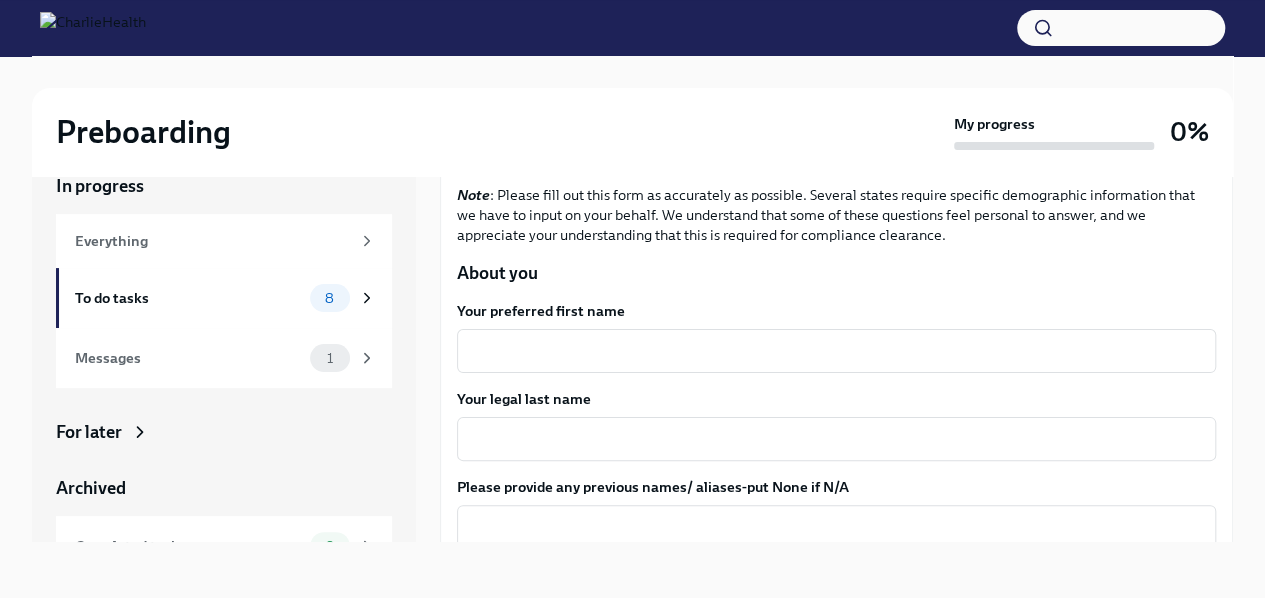 scroll, scrollTop: 174, scrollLeft: 0, axis: vertical 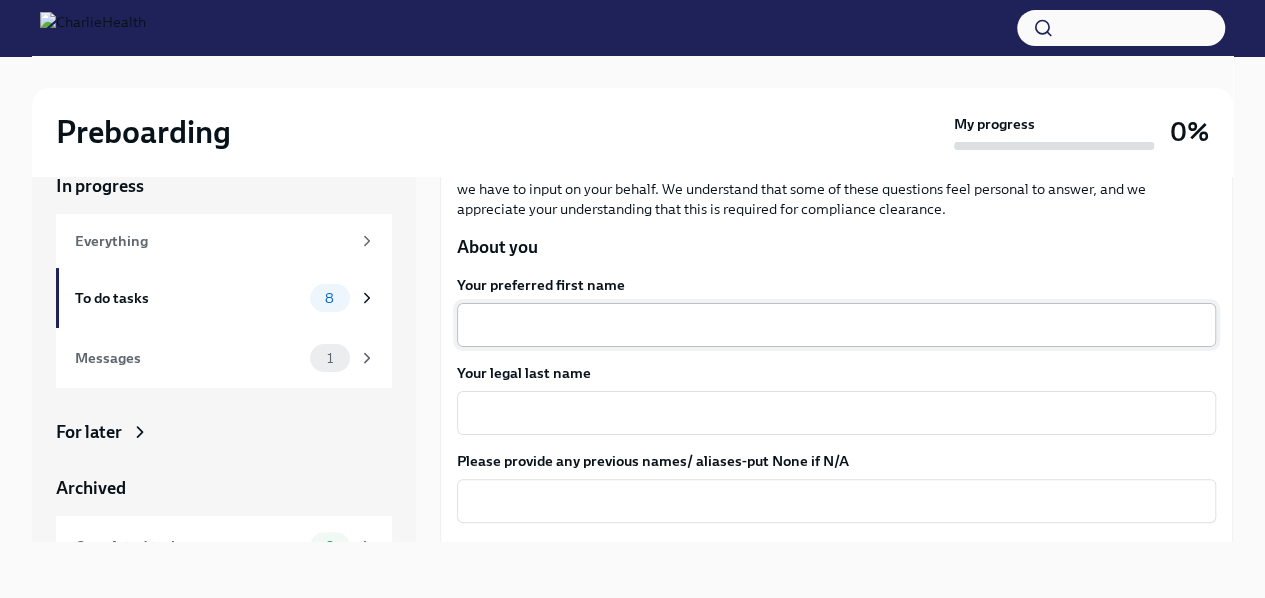 click on "x ​" at bounding box center (836, 325) 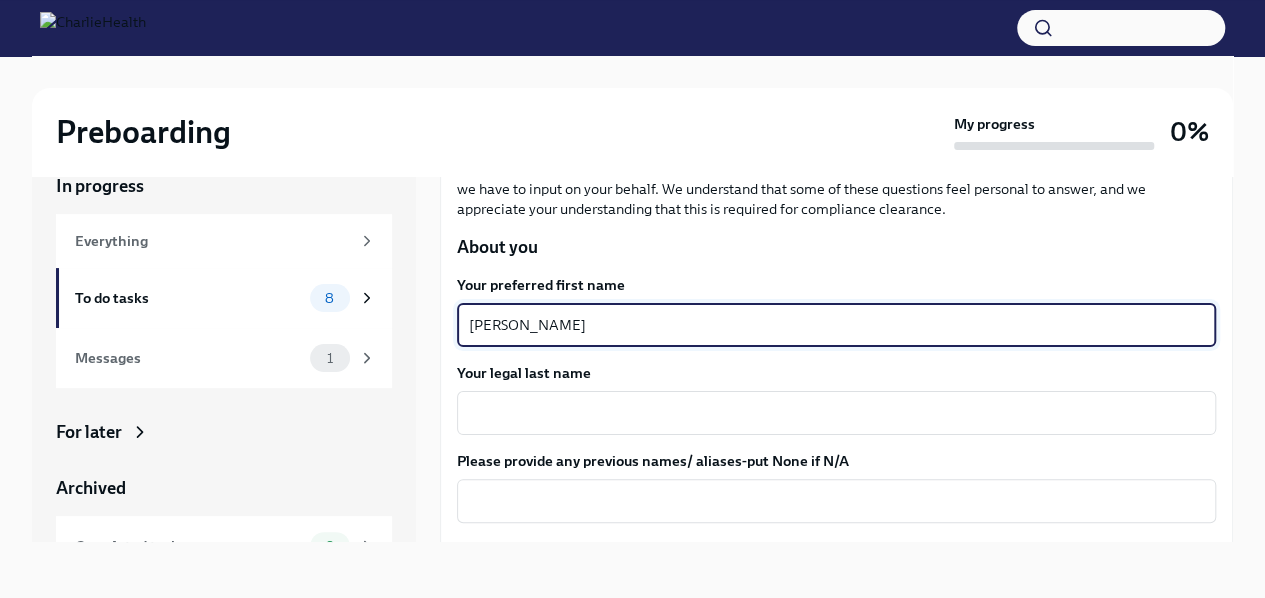 type on "Sally" 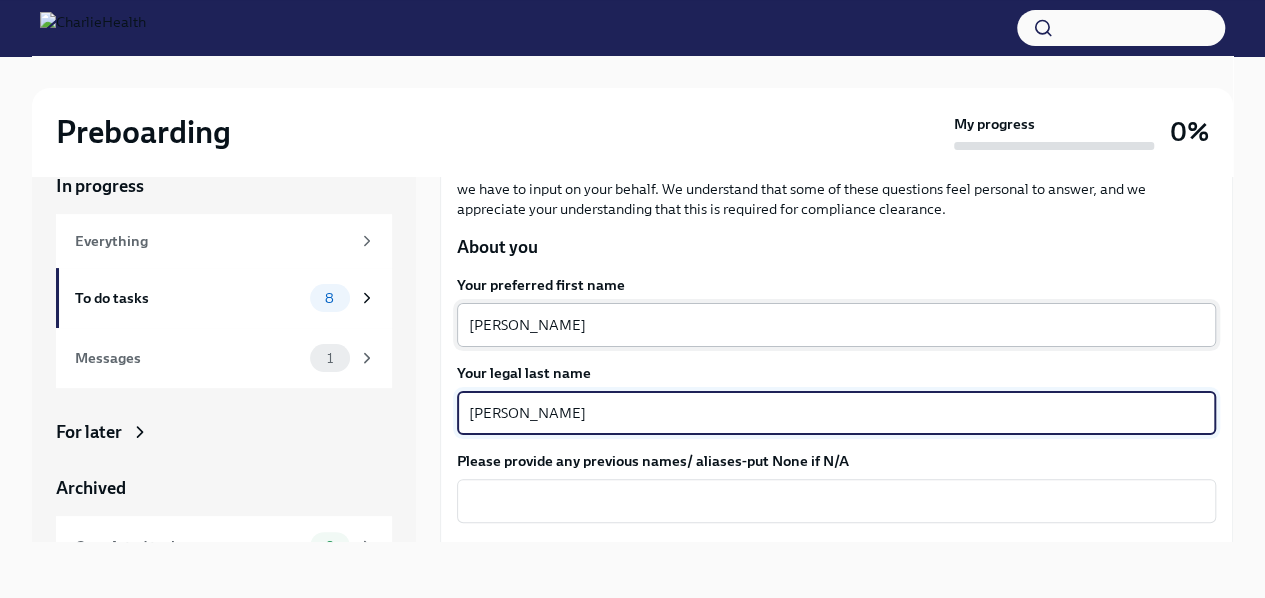 type on "Segura" 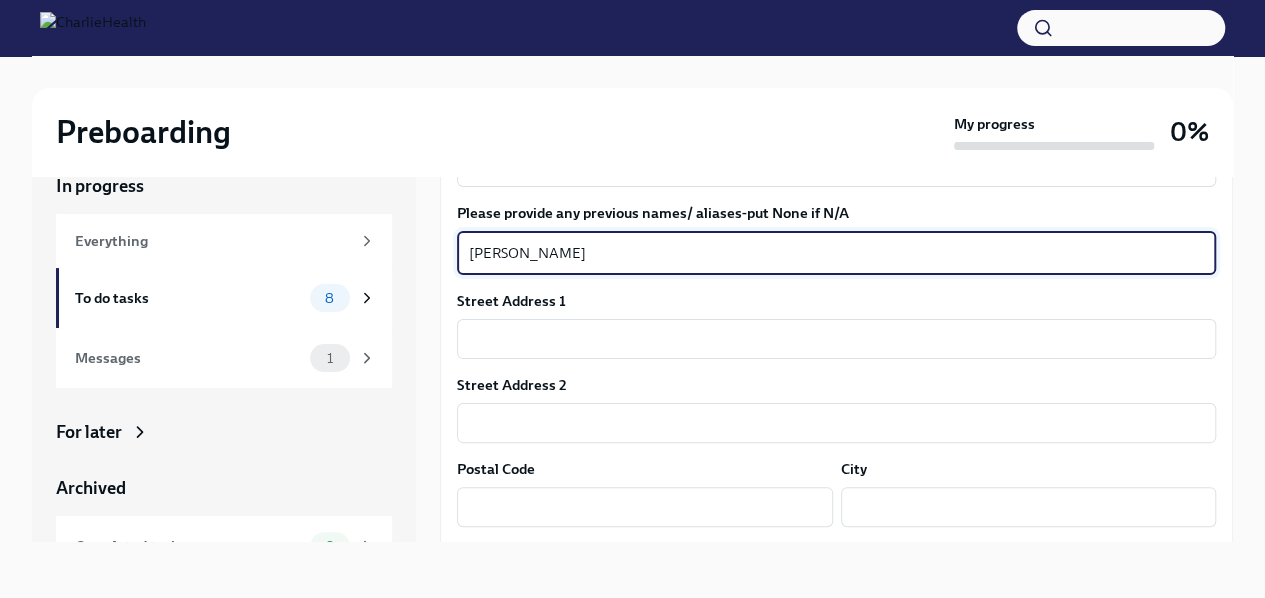 scroll, scrollTop: 448, scrollLeft: 0, axis: vertical 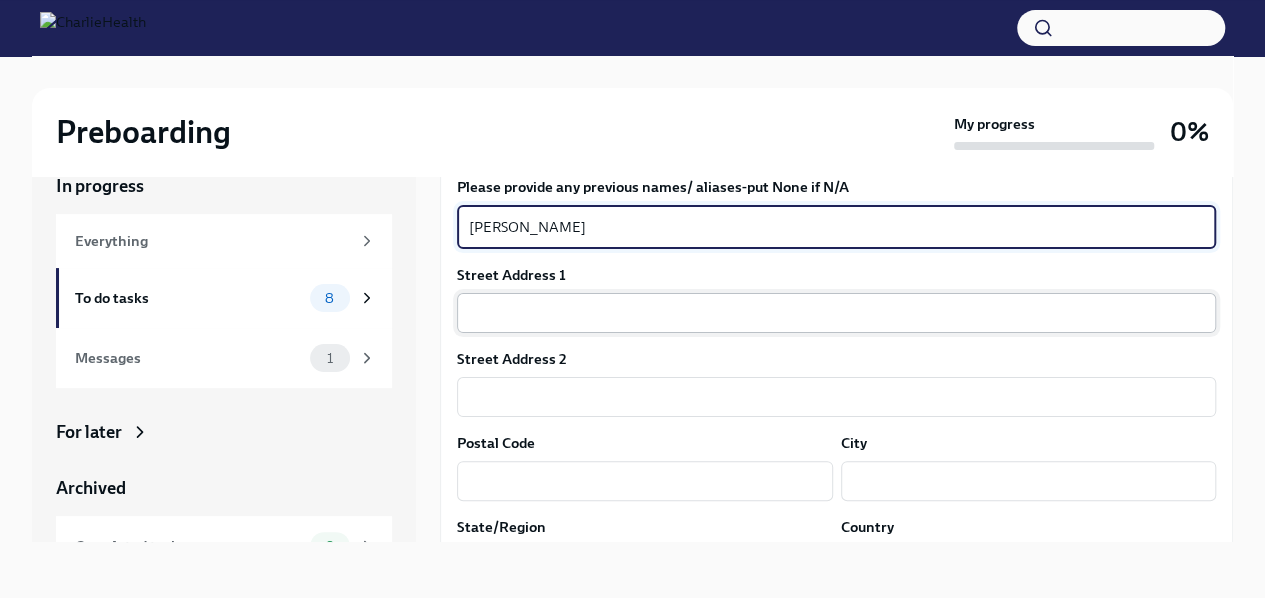 type on "Saidalid Galindo, Sally Galindo" 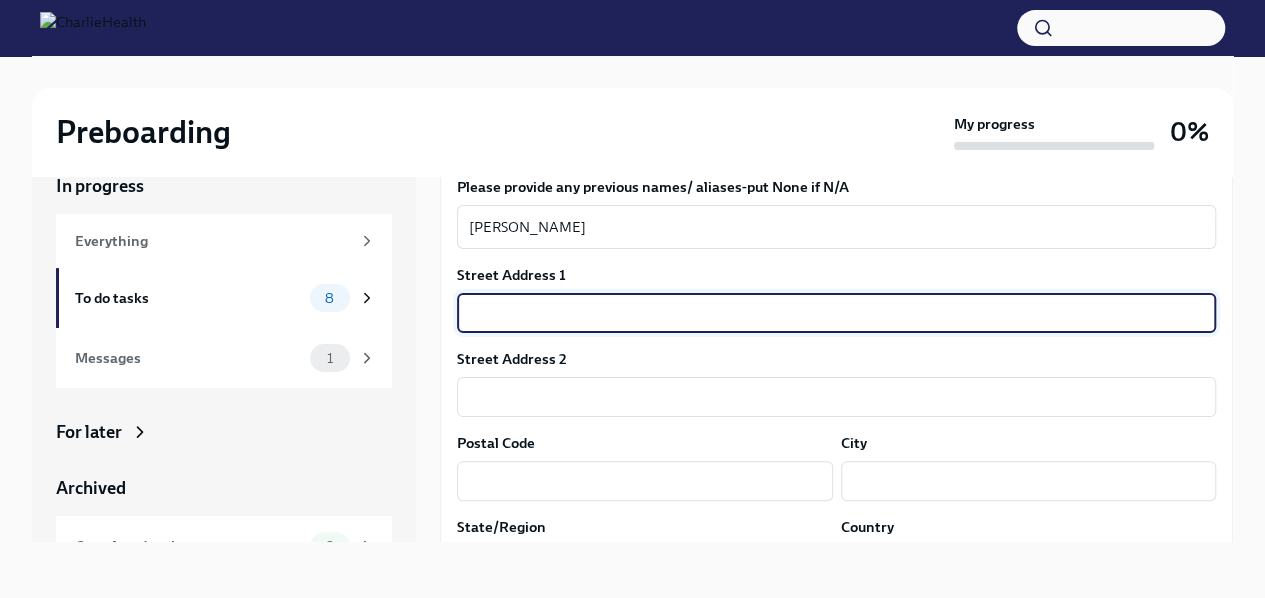 click at bounding box center [836, 313] 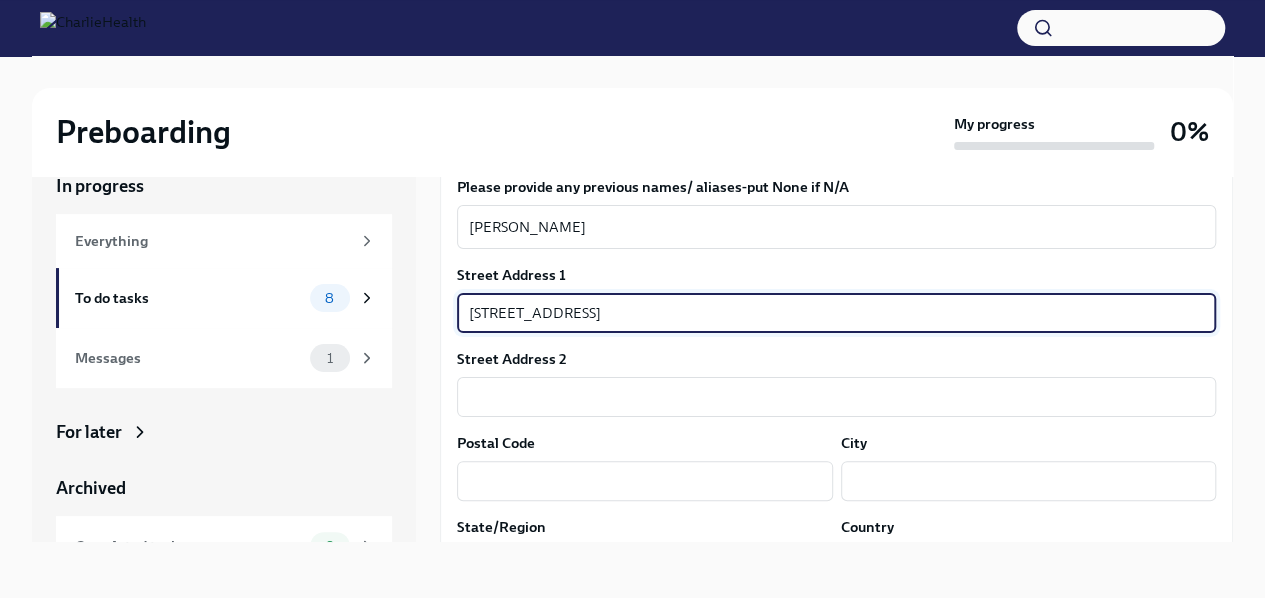 type on "630 Brocton St" 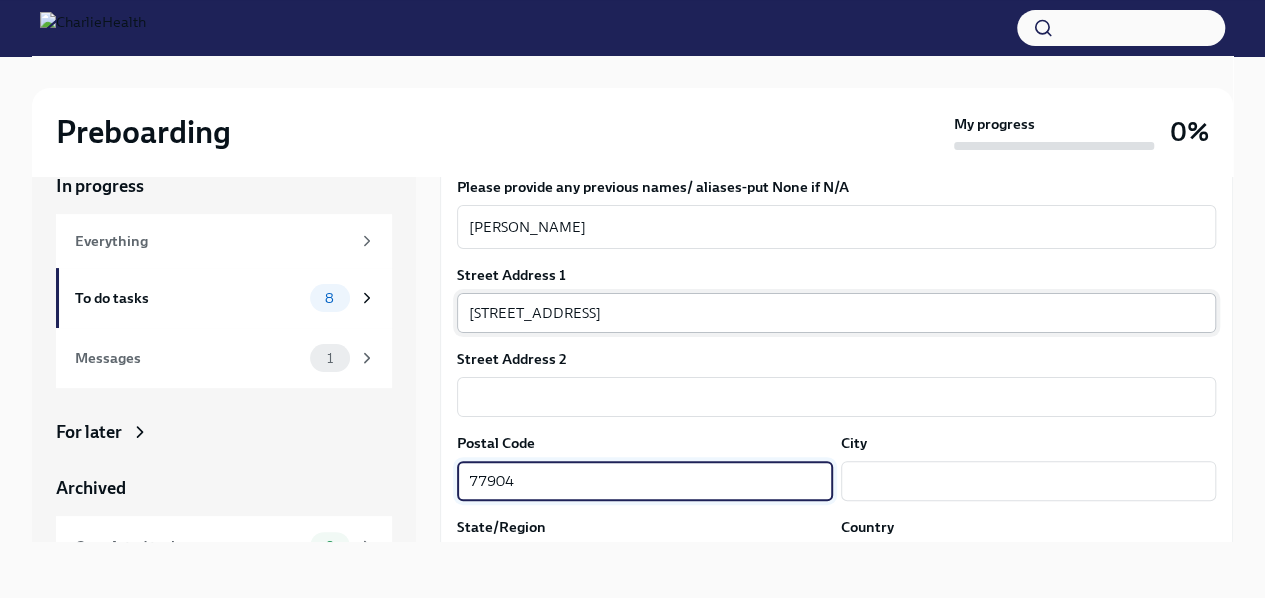 type on "77904" 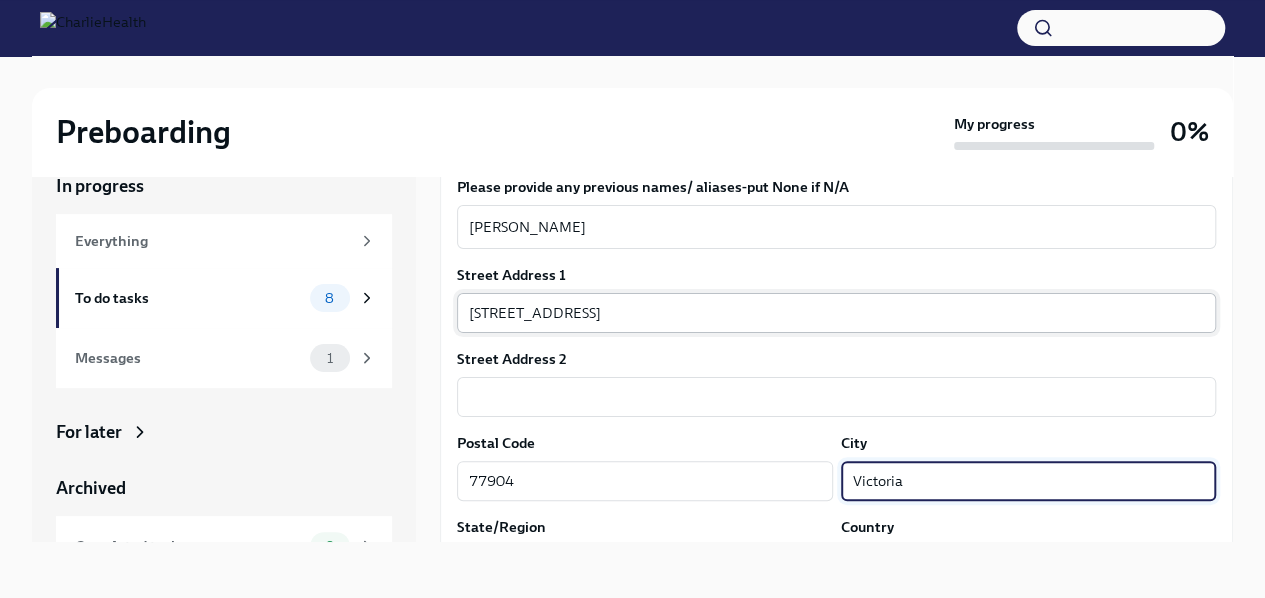 type on "Victoria" 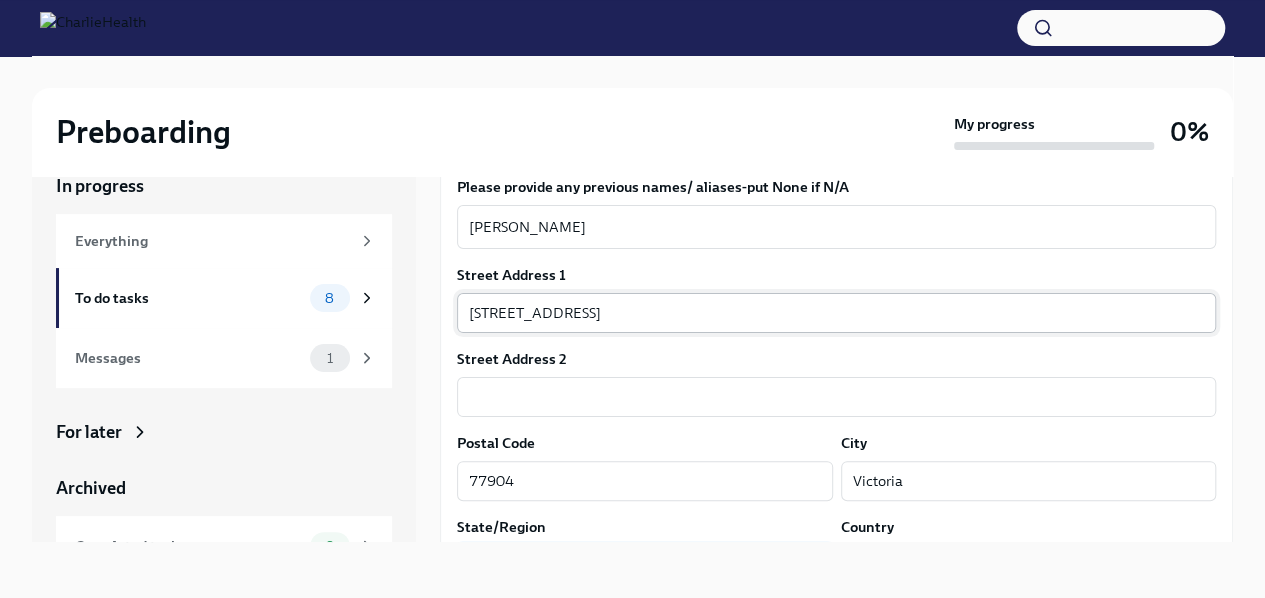 scroll, scrollTop: 670, scrollLeft: 0, axis: vertical 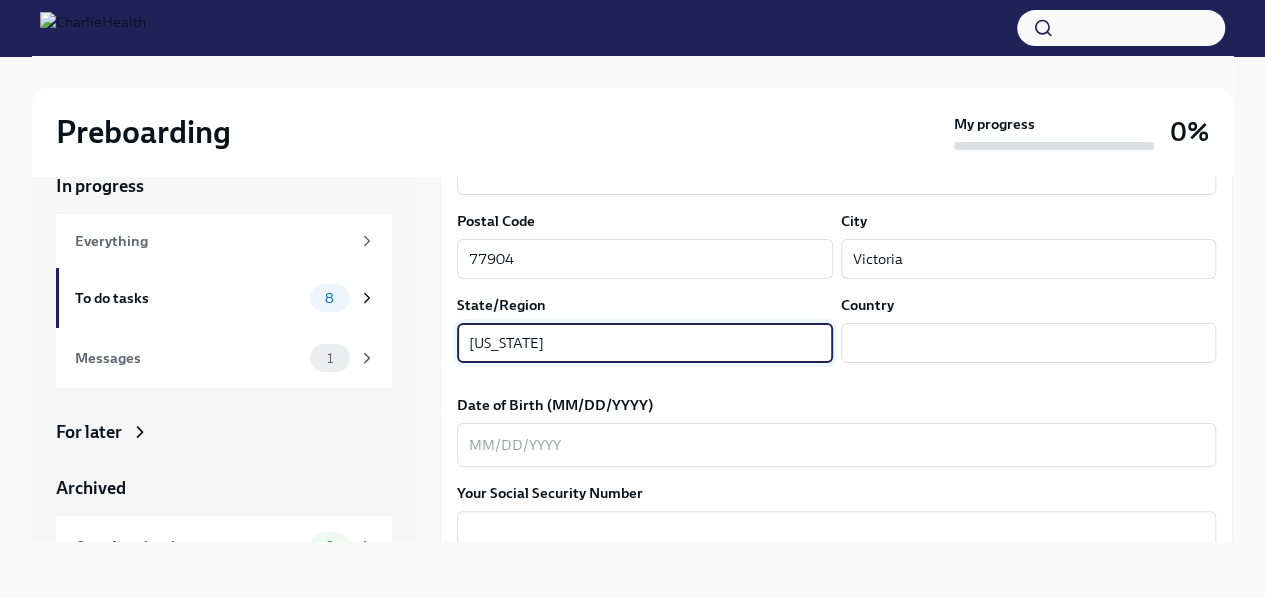 type on "Texas" 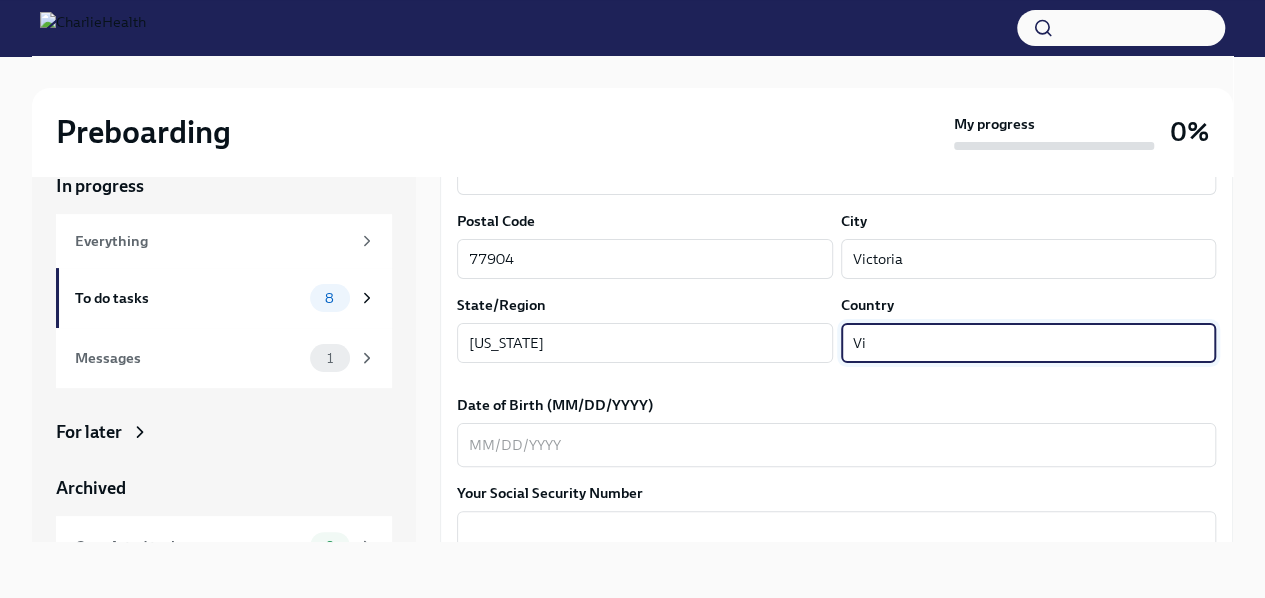type on "V" 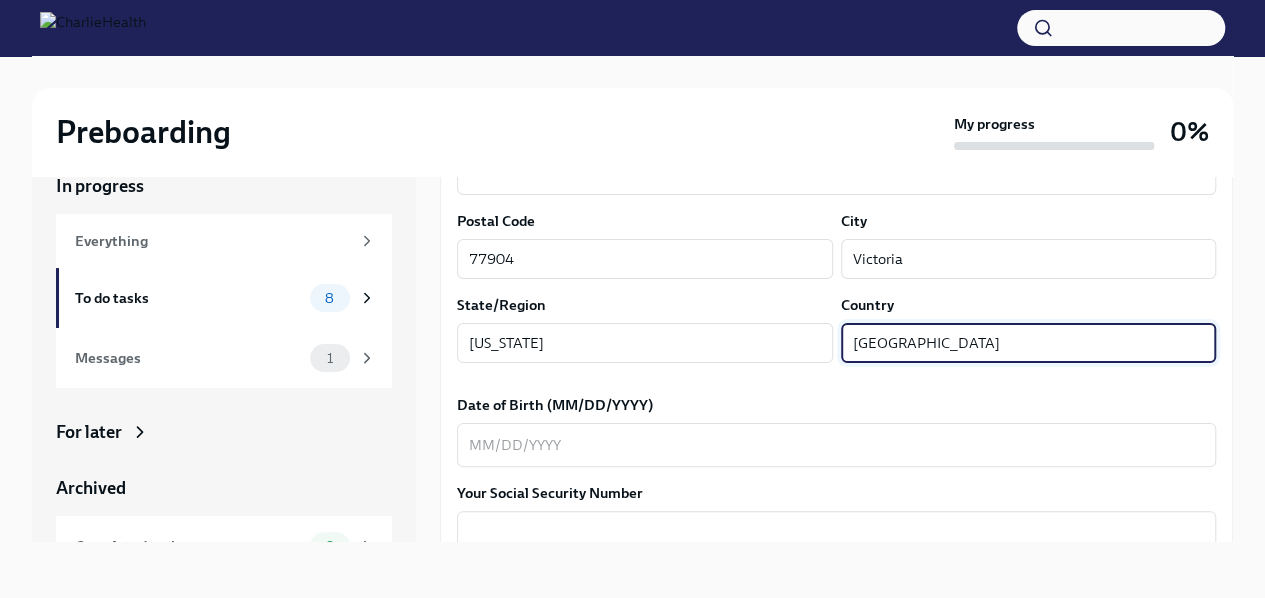 type on "United States" 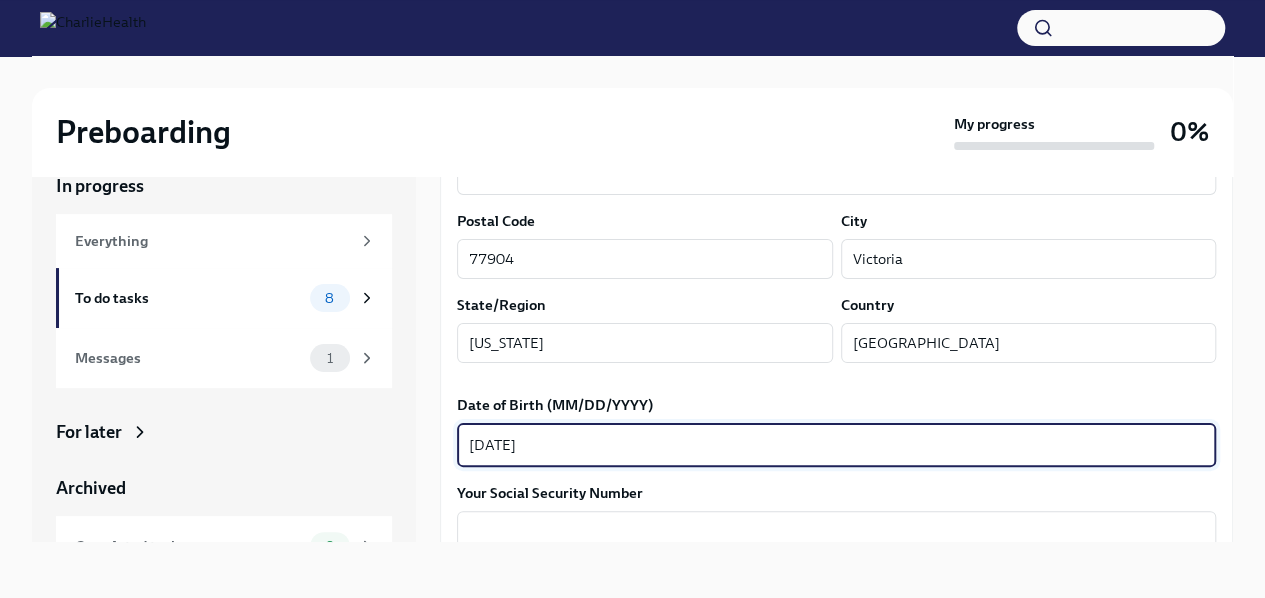 type on "08/12/1972" 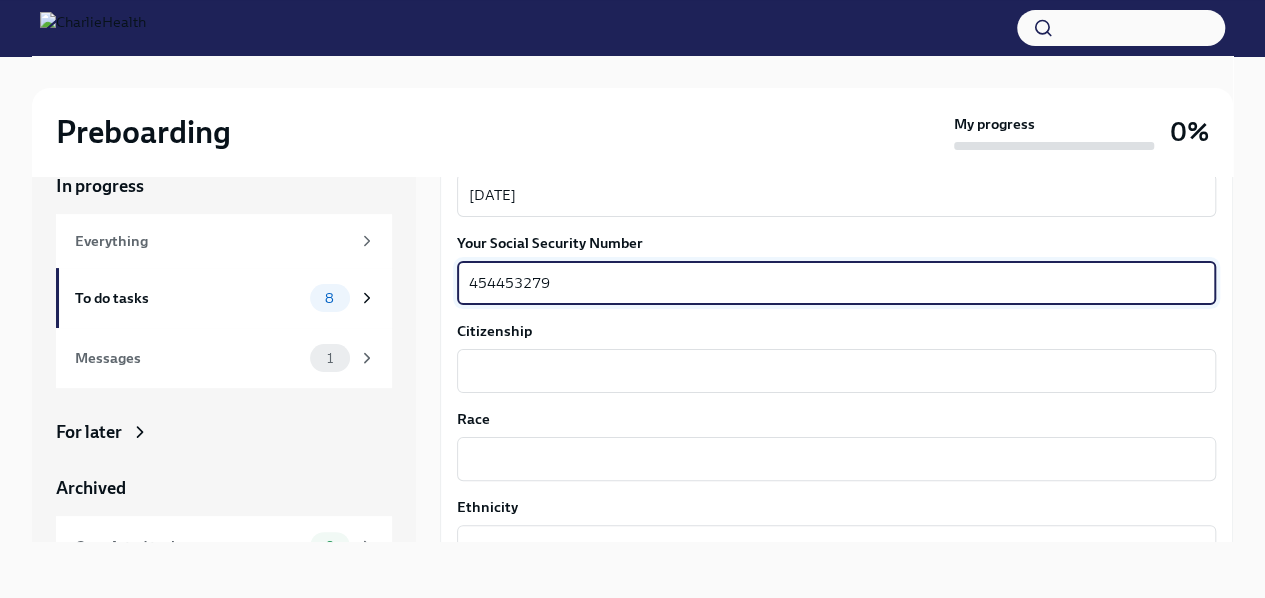 scroll, scrollTop: 936, scrollLeft: 0, axis: vertical 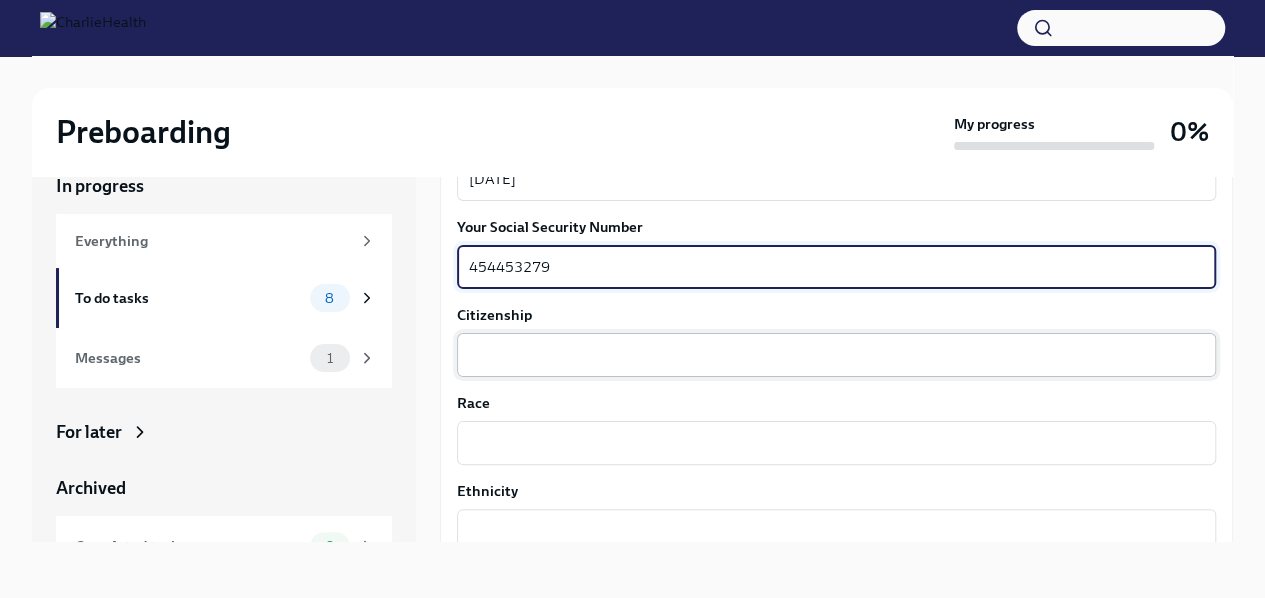 type on "454453279" 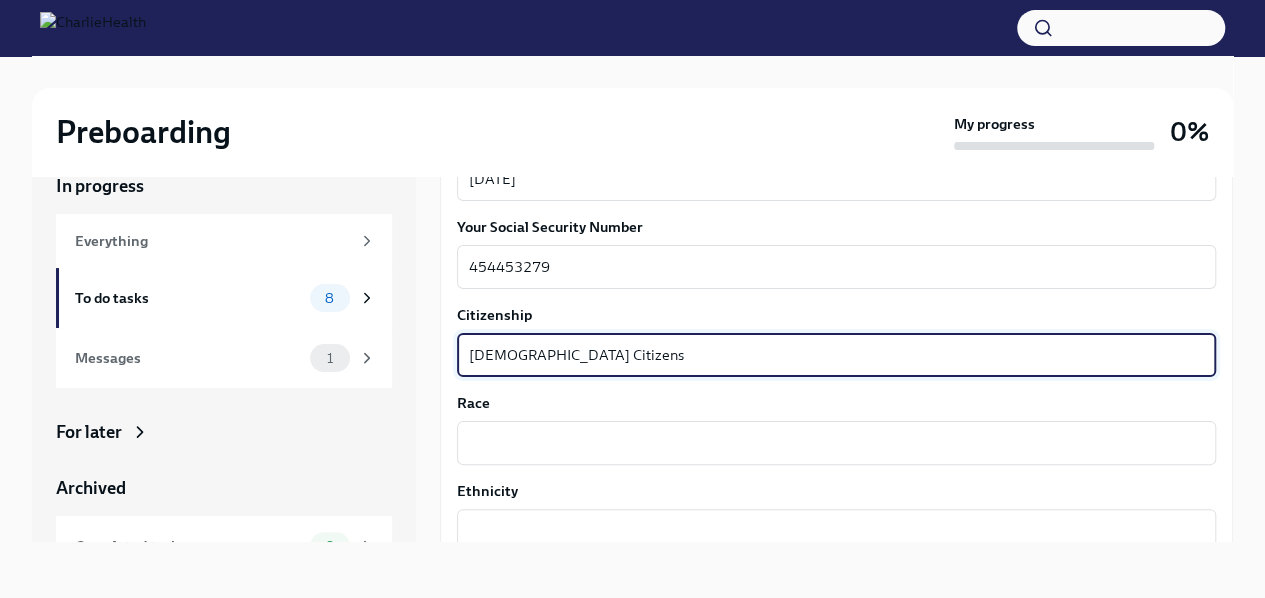 type on "US Citizens" 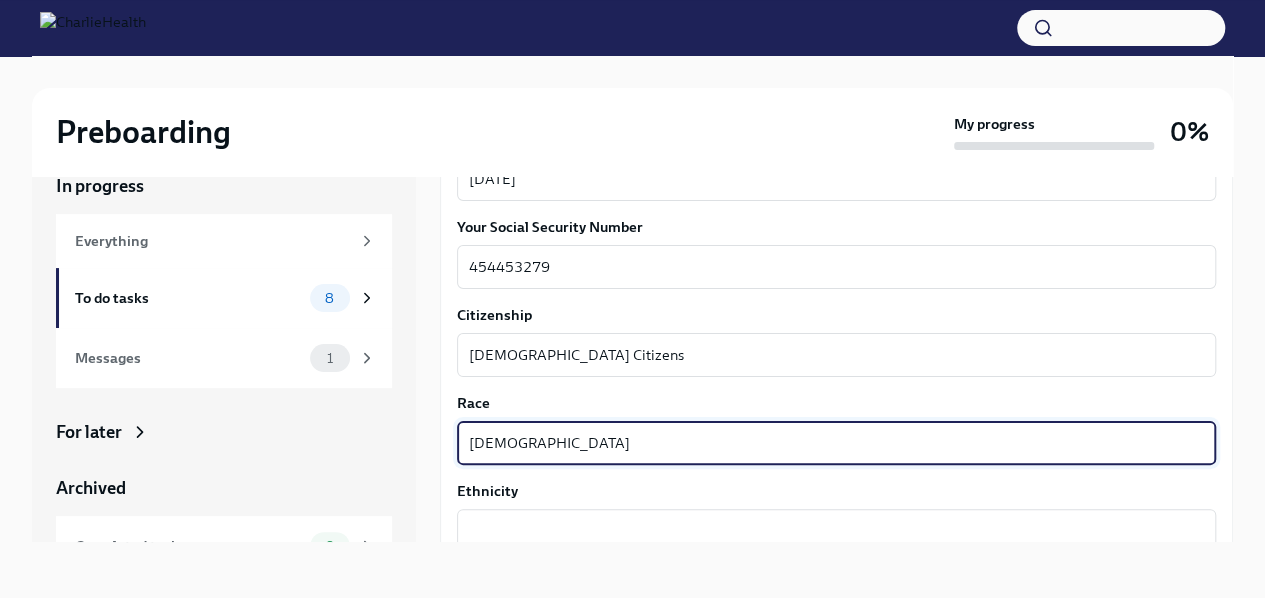 type on "Hispanic" 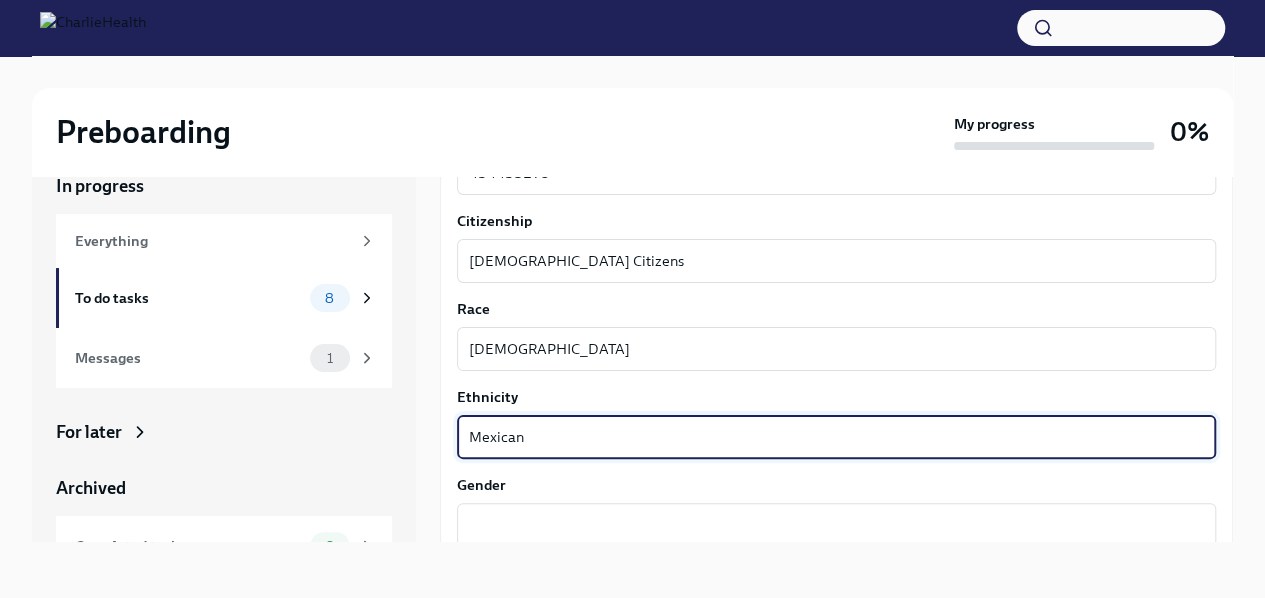scroll, scrollTop: 1038, scrollLeft: 0, axis: vertical 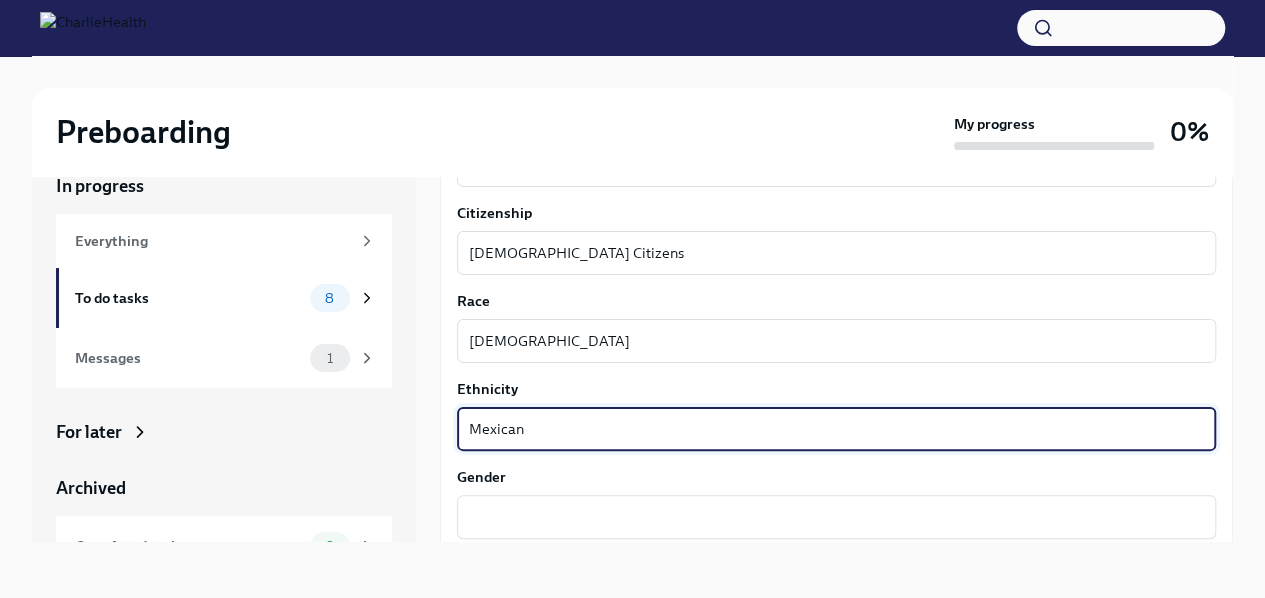 type on "Mexican" 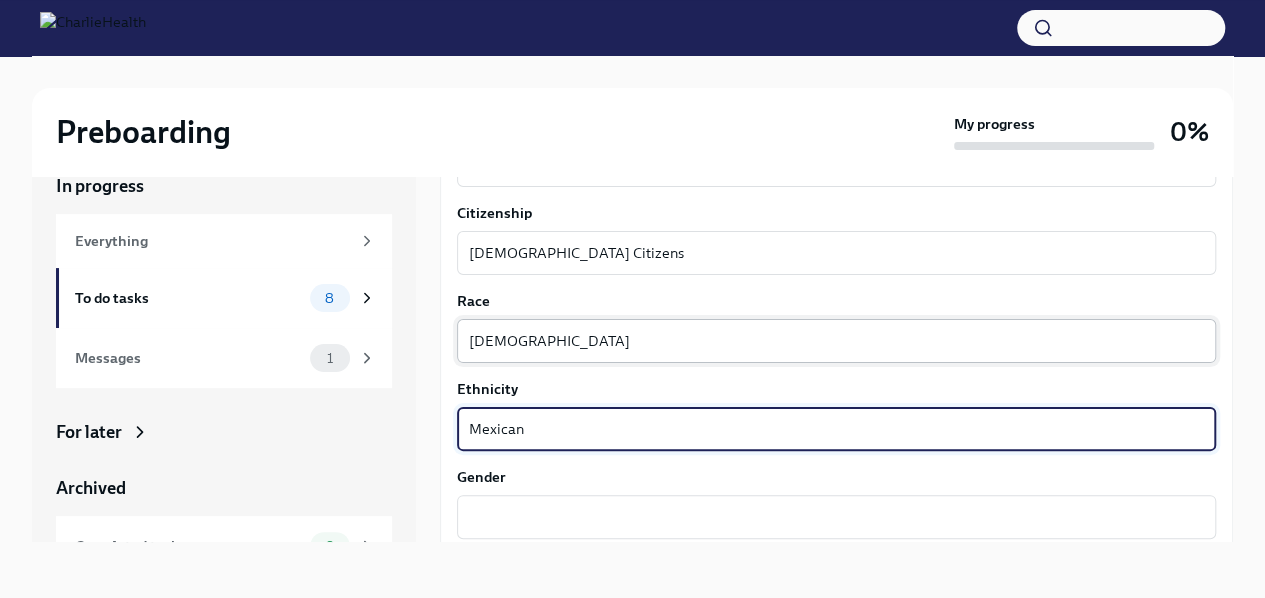click on "Hispanic" at bounding box center (836, 341) 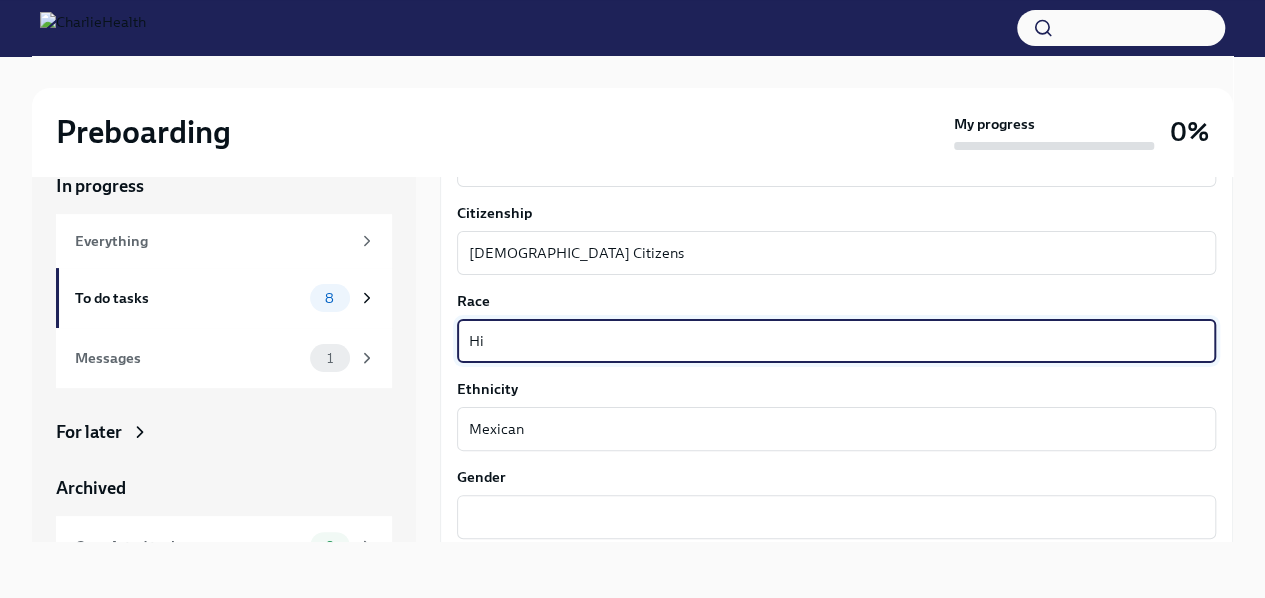type on "H" 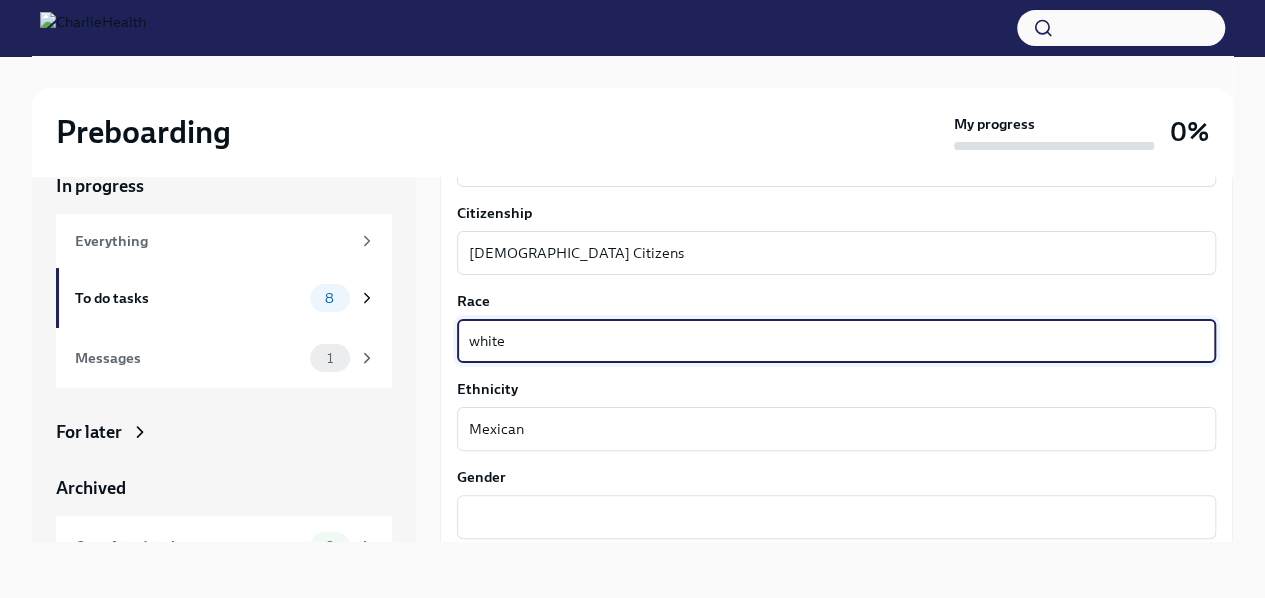 type on "white" 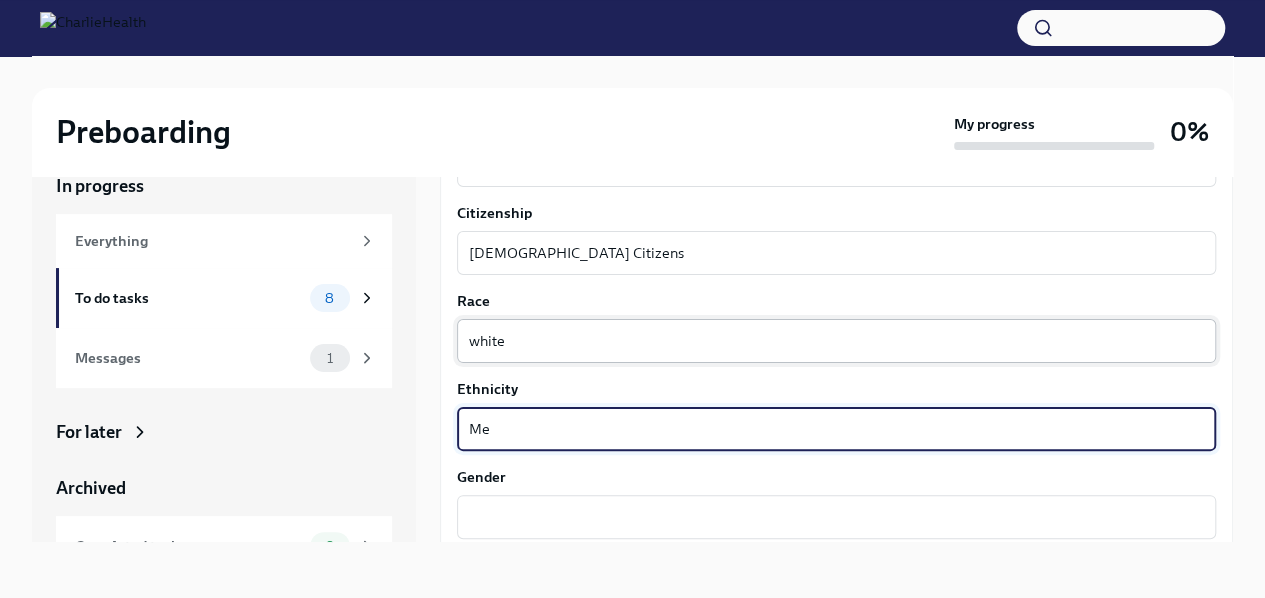 type on "M" 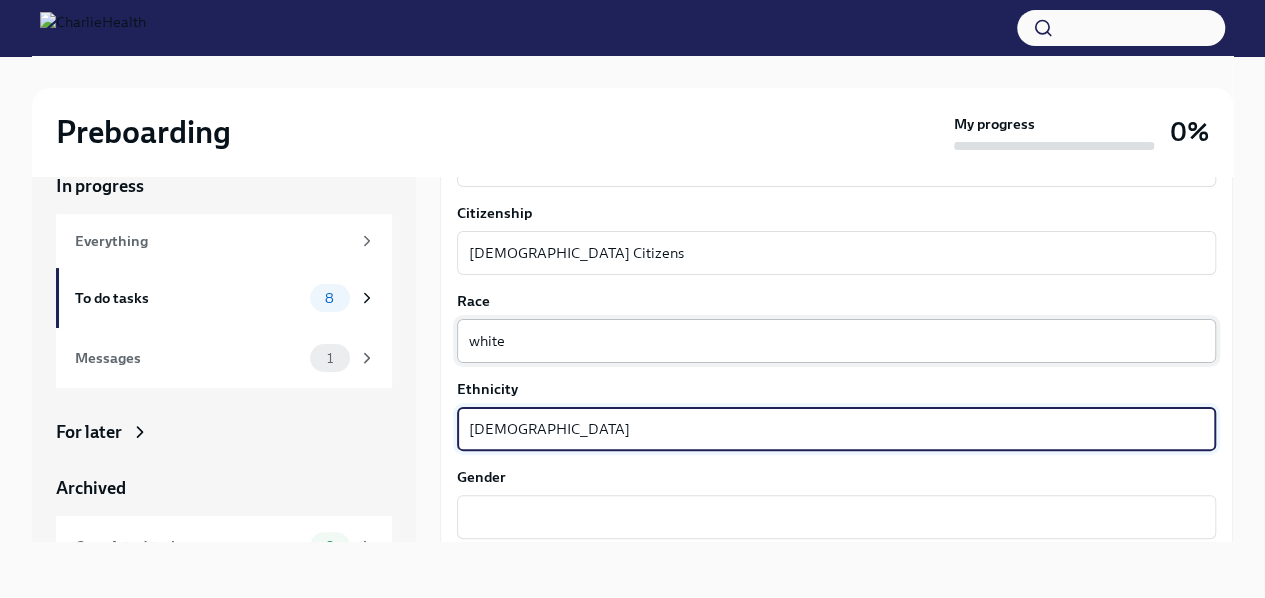 type on "Hispanic" 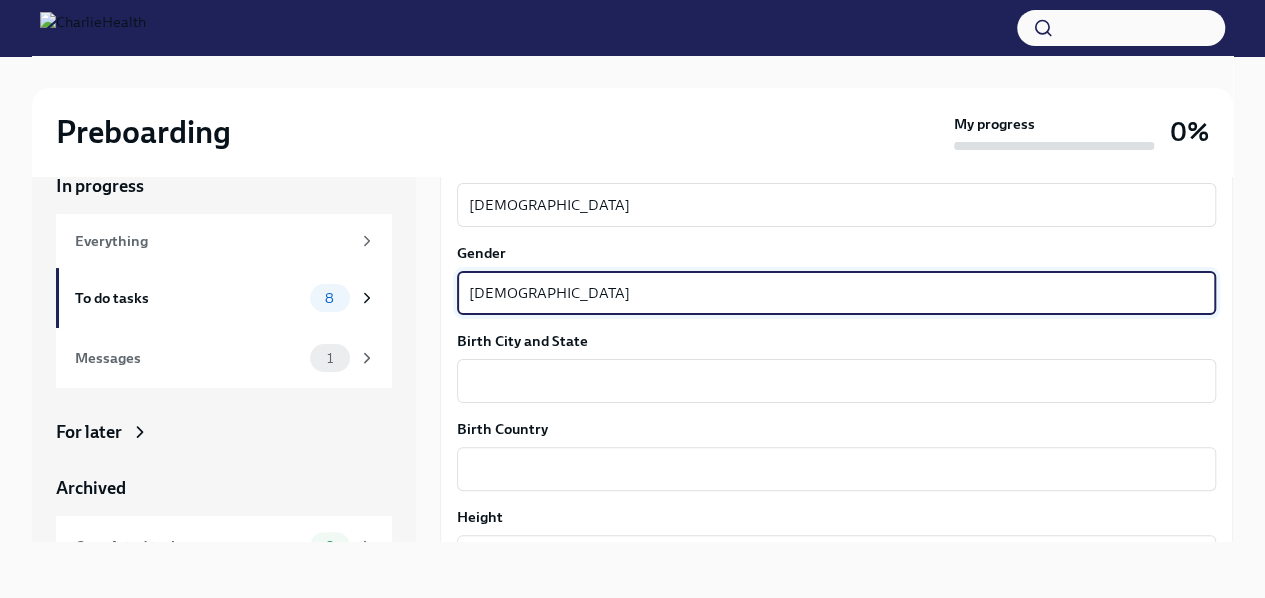 scroll, scrollTop: 1288, scrollLeft: 0, axis: vertical 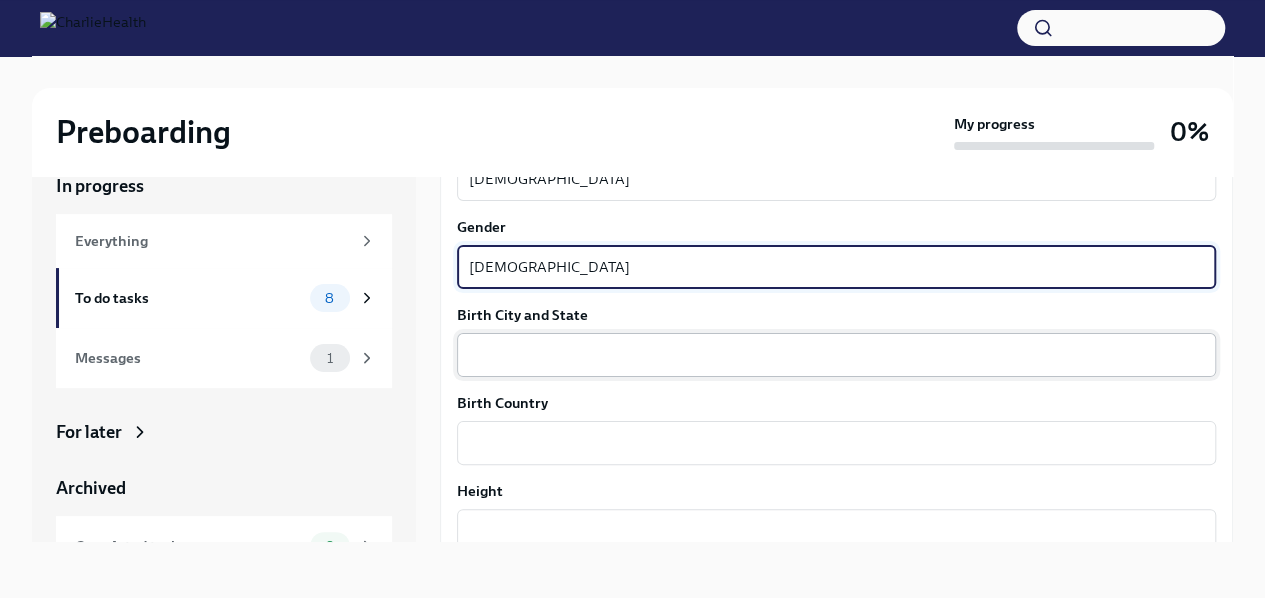 type on "Female" 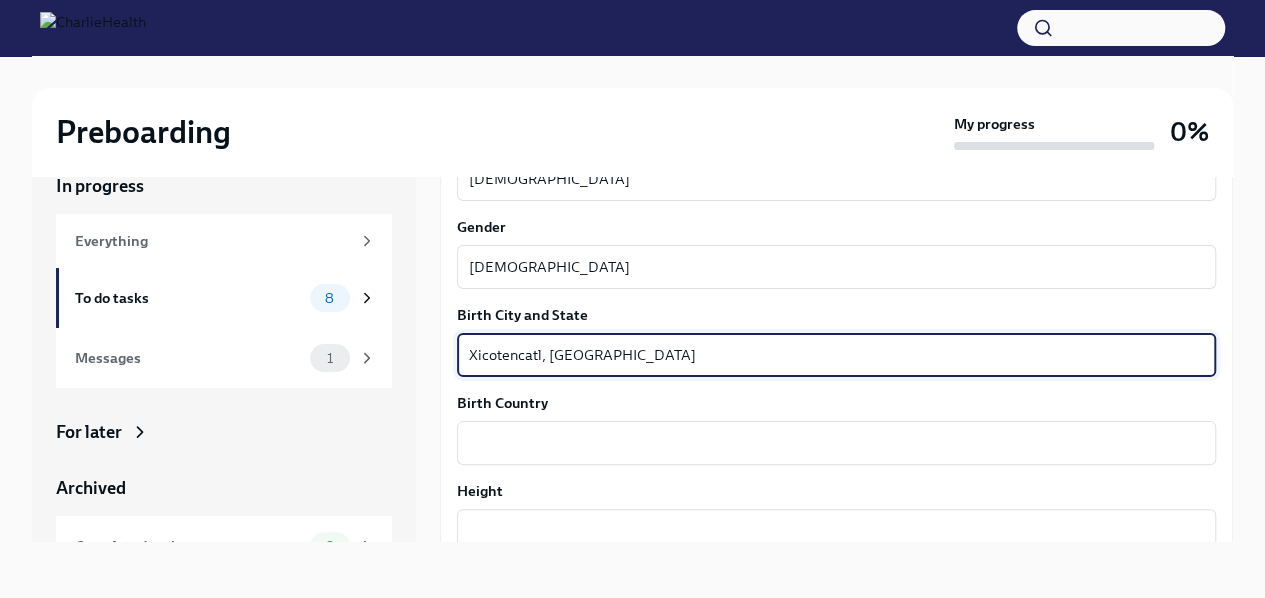 type on "Xicotencatl, Tamaulipas" 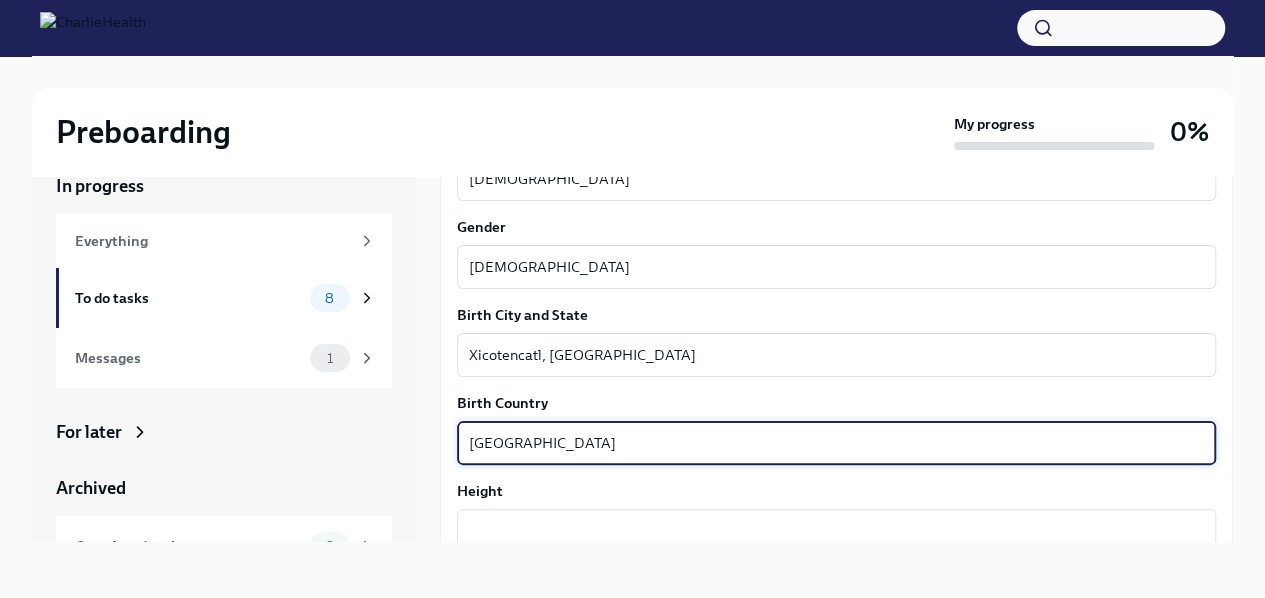 type on "Mexico" 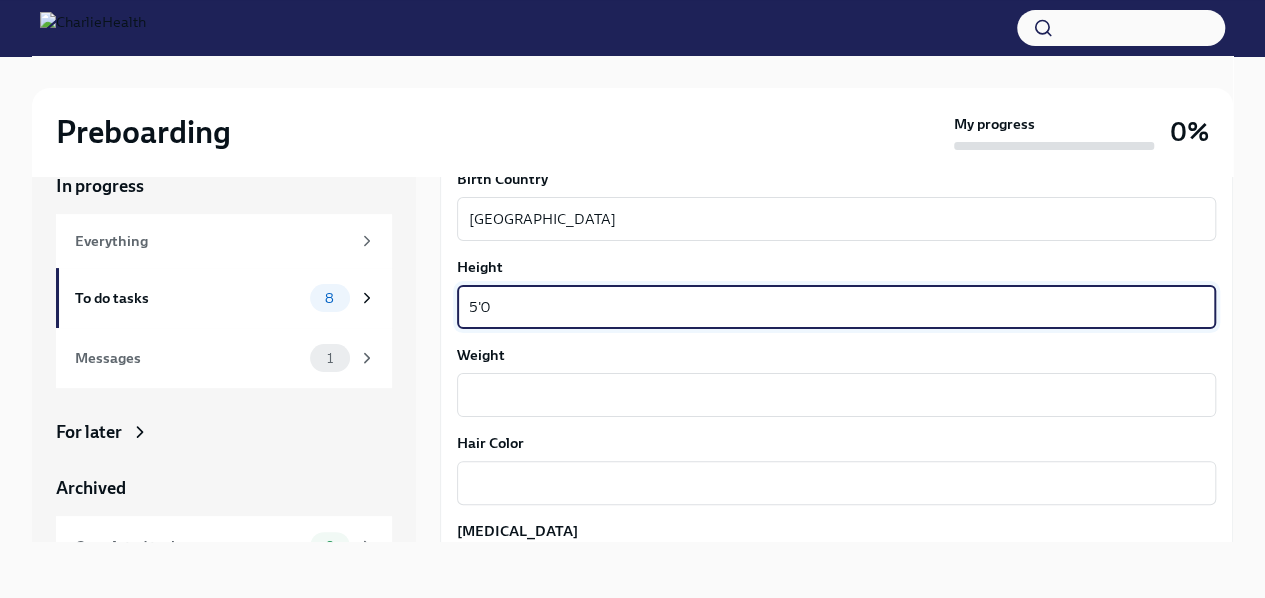scroll, scrollTop: 1558, scrollLeft: 0, axis: vertical 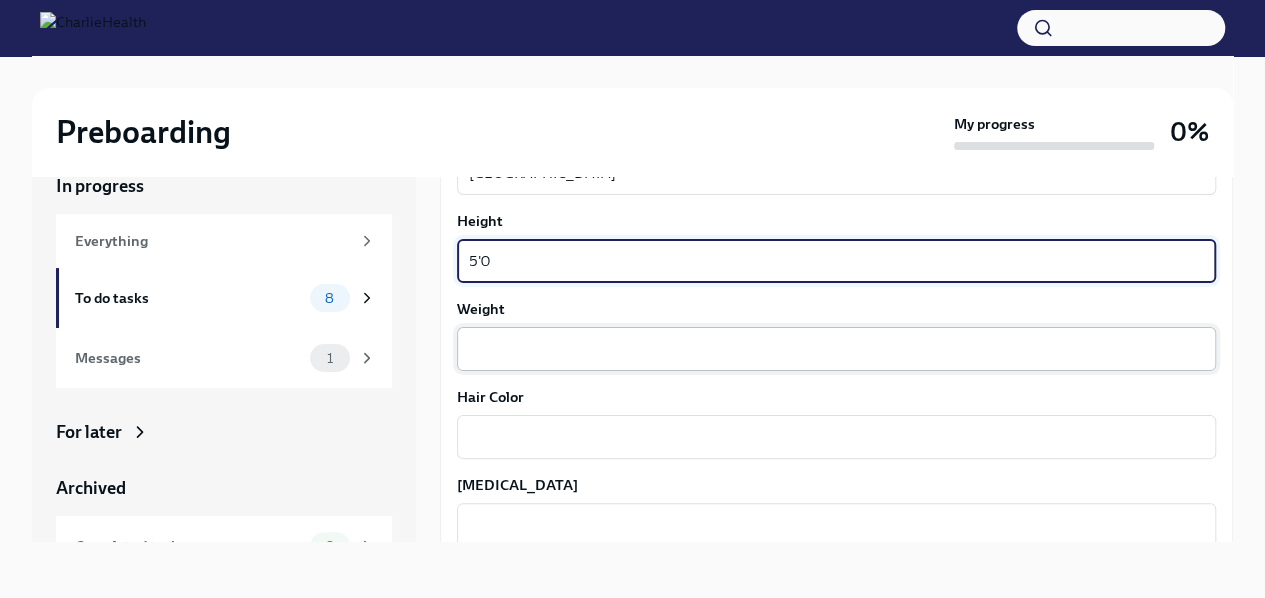 type on "5'0" 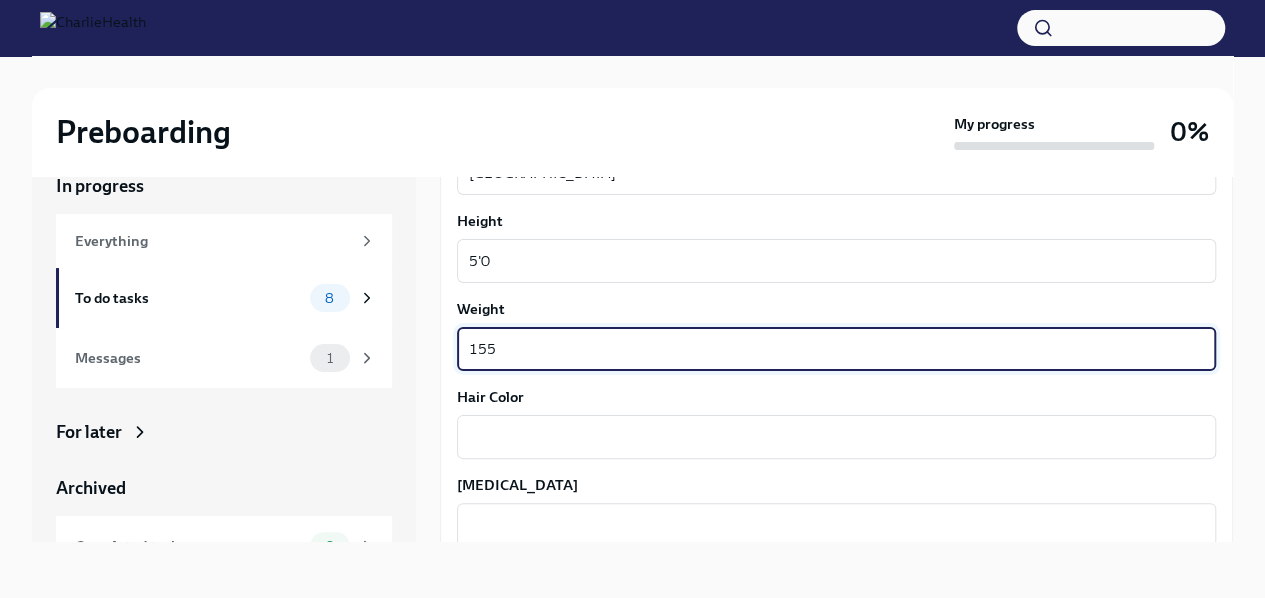 type on "155" 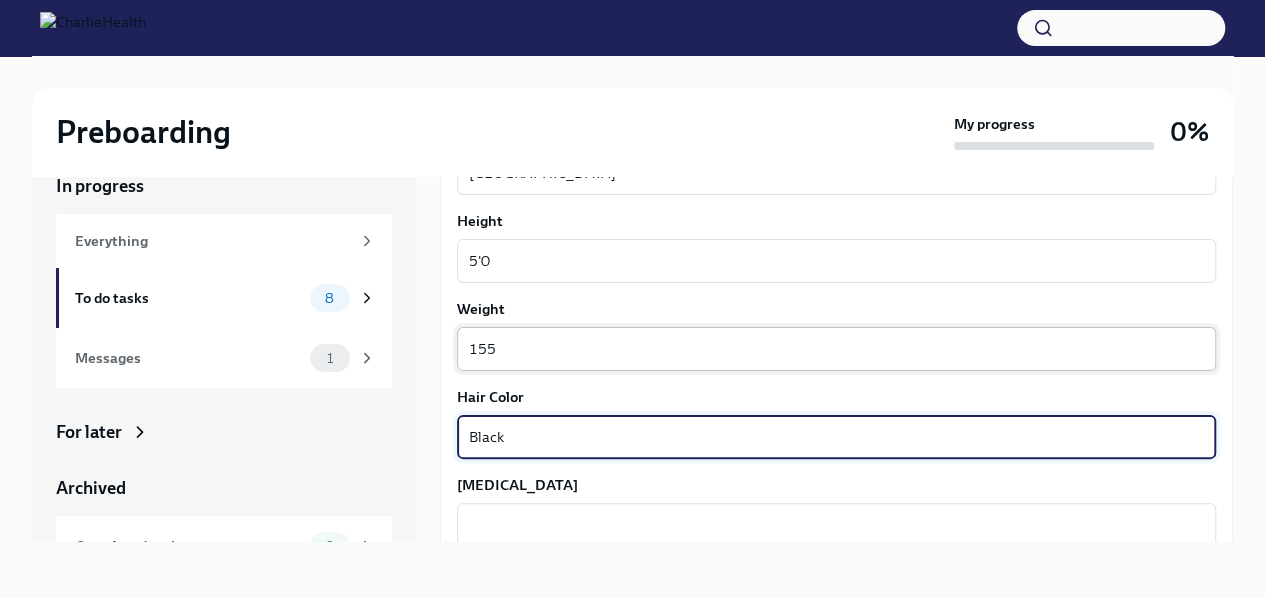 type on "Black" 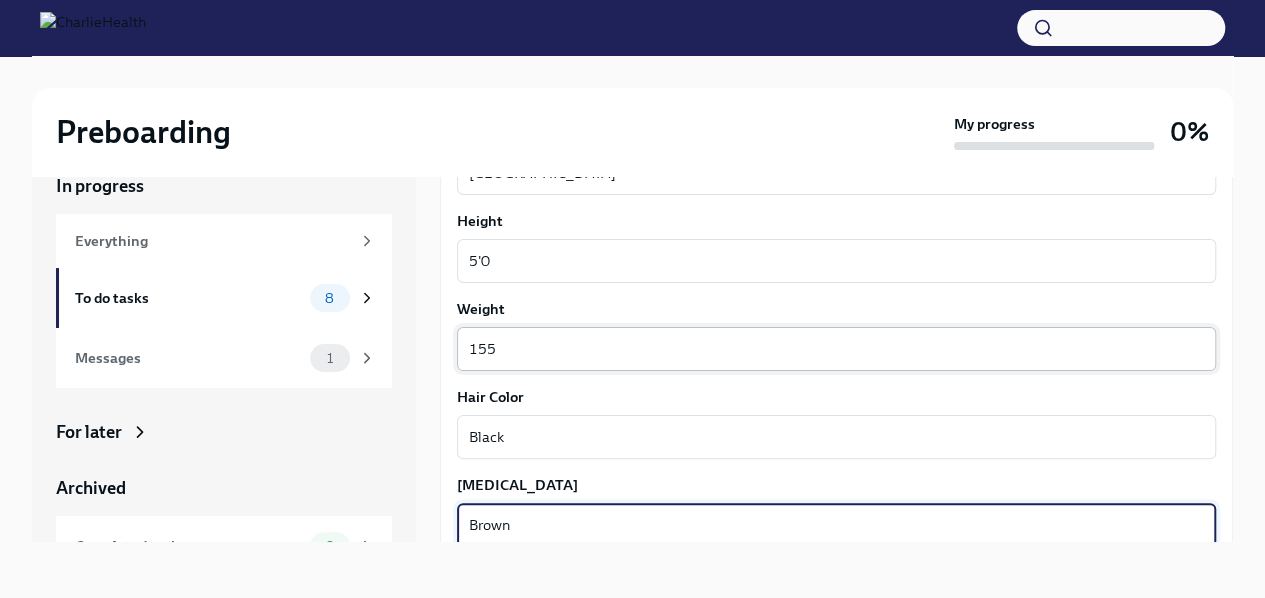 type on "Brown" 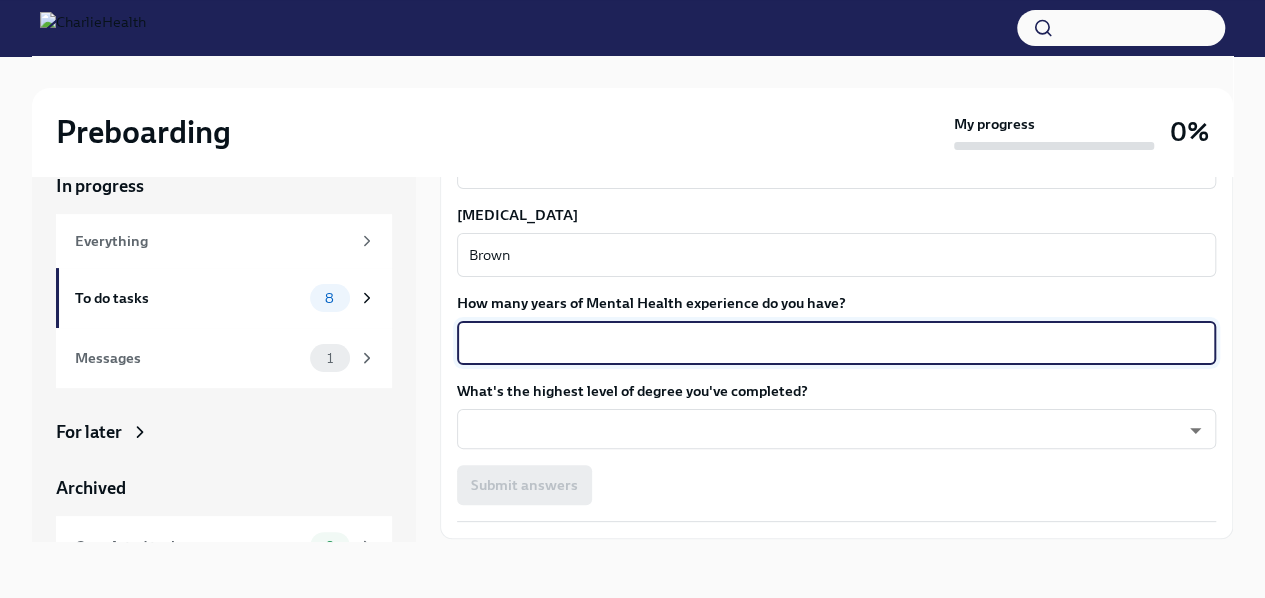 click on "How many years of Mental Health experience do you have?" at bounding box center [836, 343] 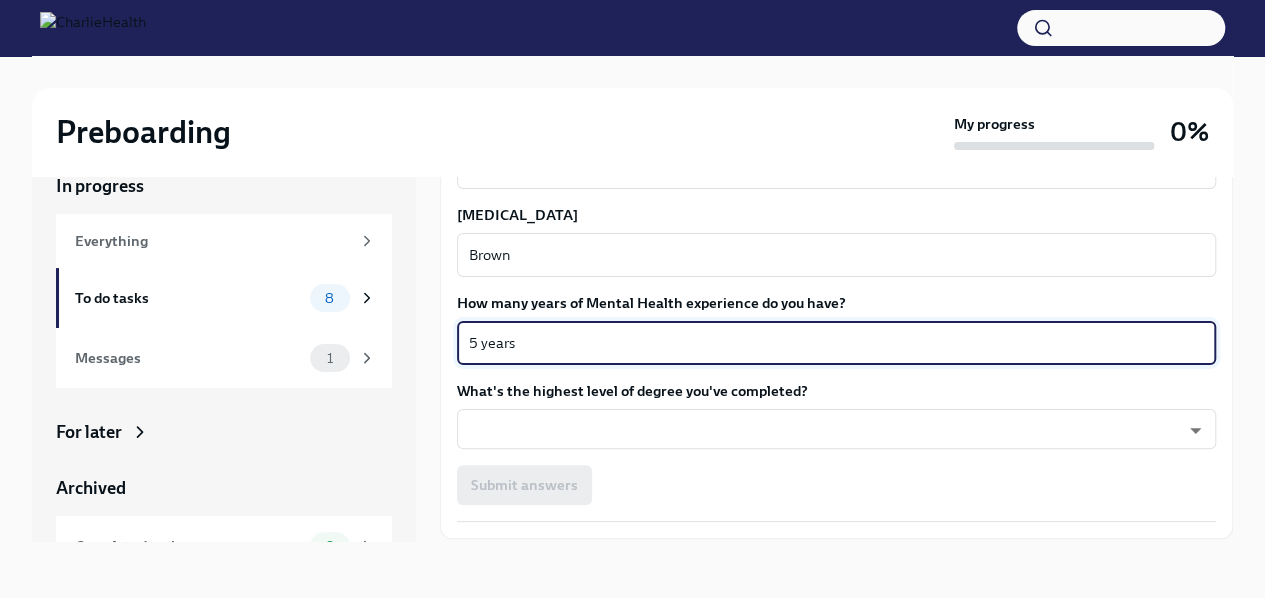 type on "5 years" 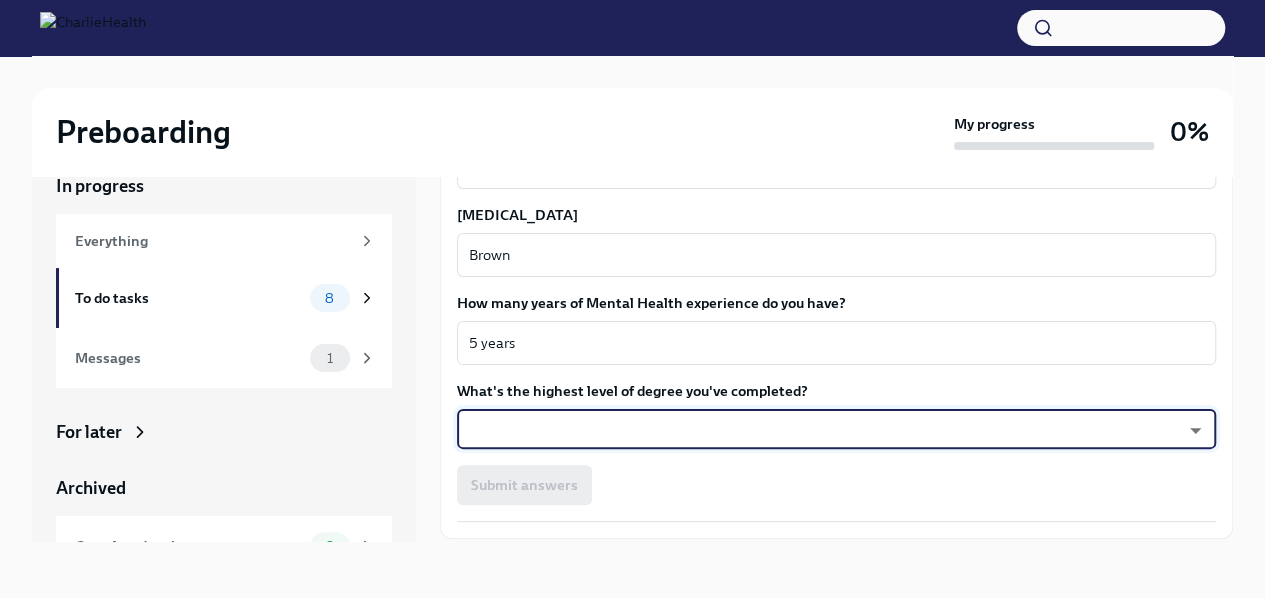 click on "Preboarding My progress 0% In progress Everything To do tasks 8 Messages 1 For later Archived Completed tasks 0 Messages 0 Fill out the onboarding form To Do Due  tomorrow We need some info from you to start setting you up in payroll and other systems.  Please fill out this form ASAP  Please note each field needs to be completed in order for you to submit.
Note : Please fill out this form as accurately as possible. Several states require specific demographic information that we have to input on your behalf. We understand that some of these questions feel personal to answer, and we appreciate your understanding that this is required for compliance clearance. About you Your preferred first name Sally x ​ Your legal last name Segura x ​ Please provide any previous names/ aliases-put None if N/A Saidalid Galindo, Sally Galindo x ​ Street Address 1 630 Brocton St ​ Street Address 2 ​ Postal Code 77904 ​ City Victoria ​ State/Region Texas ​ Country United States ​ 08/12/1972 x ​ x" at bounding box center (632, 282) 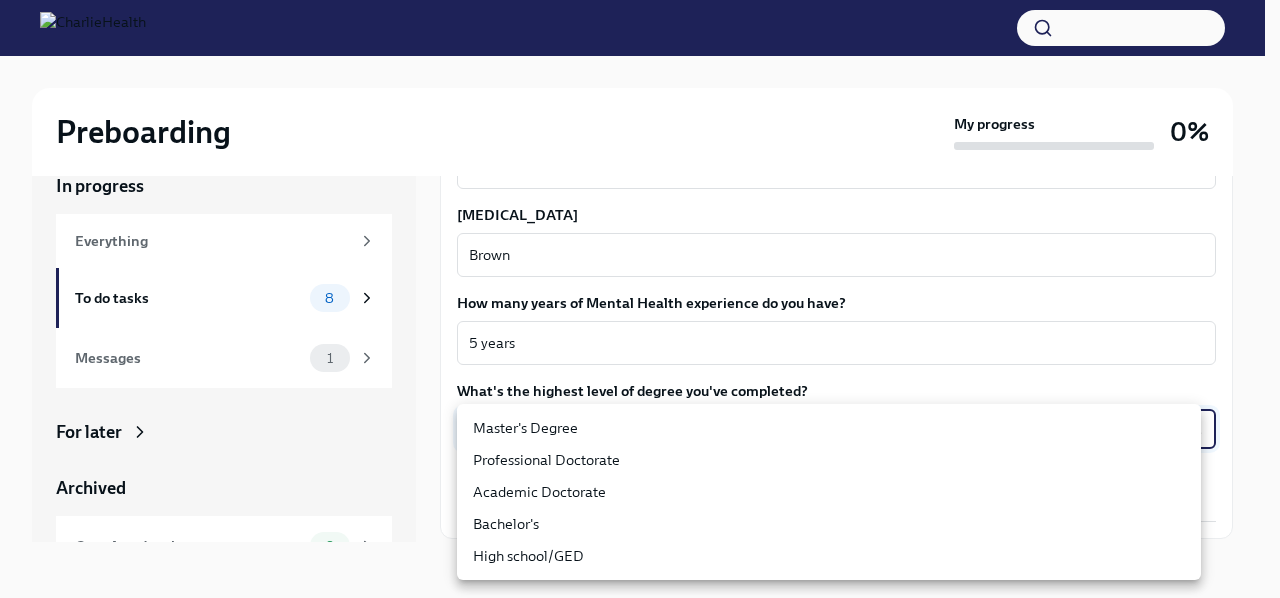 click on "Master's Degree" at bounding box center [829, 428] 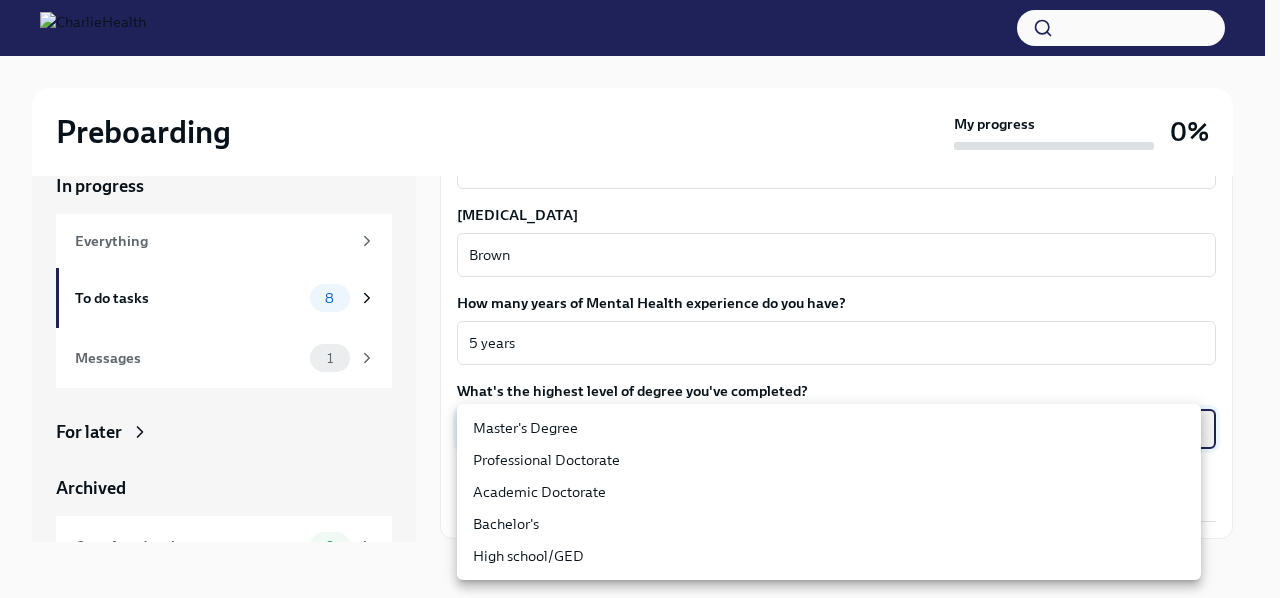 type on "2vBr-ghkD" 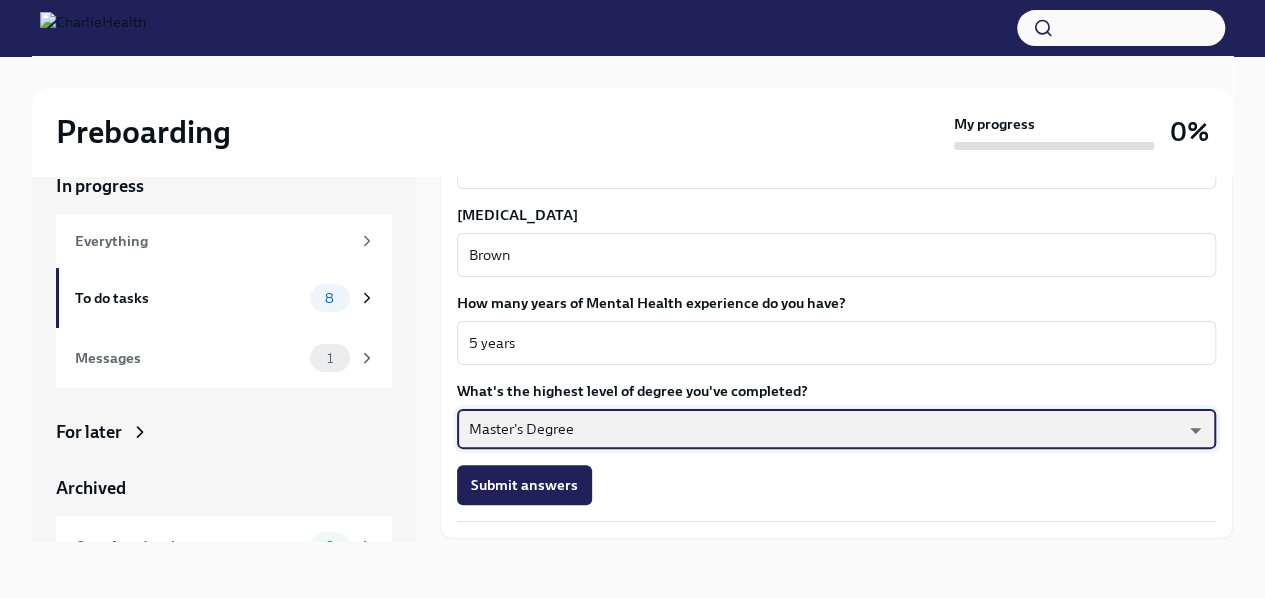 scroll, scrollTop: 1888, scrollLeft: 0, axis: vertical 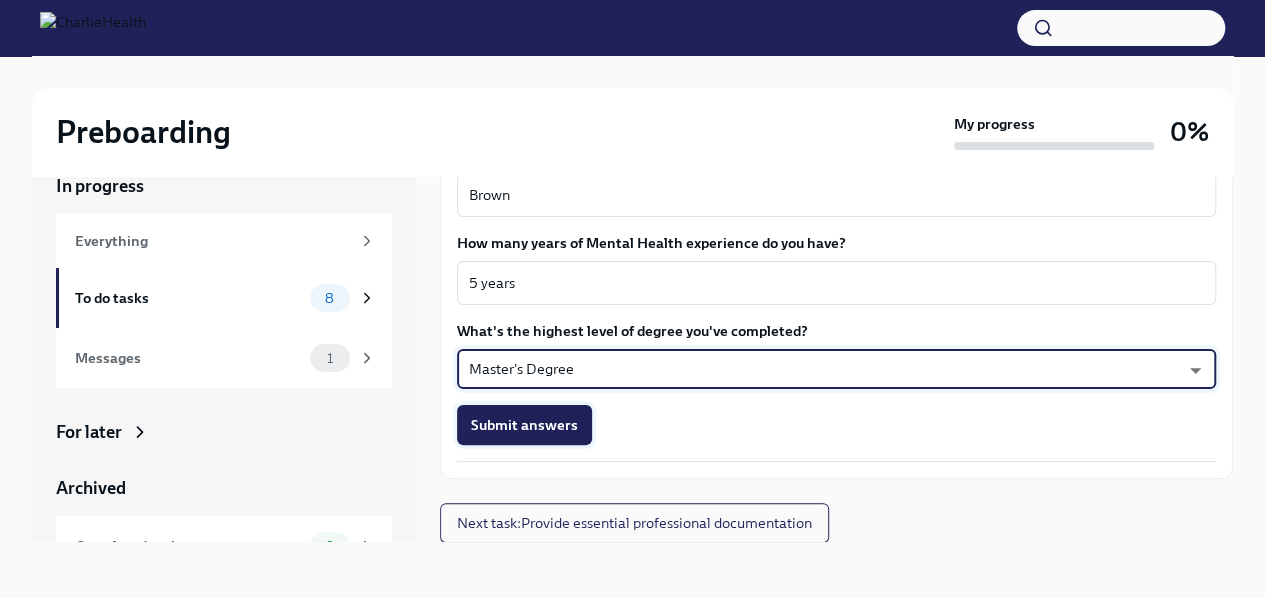 click on "Submit answers" at bounding box center [524, 425] 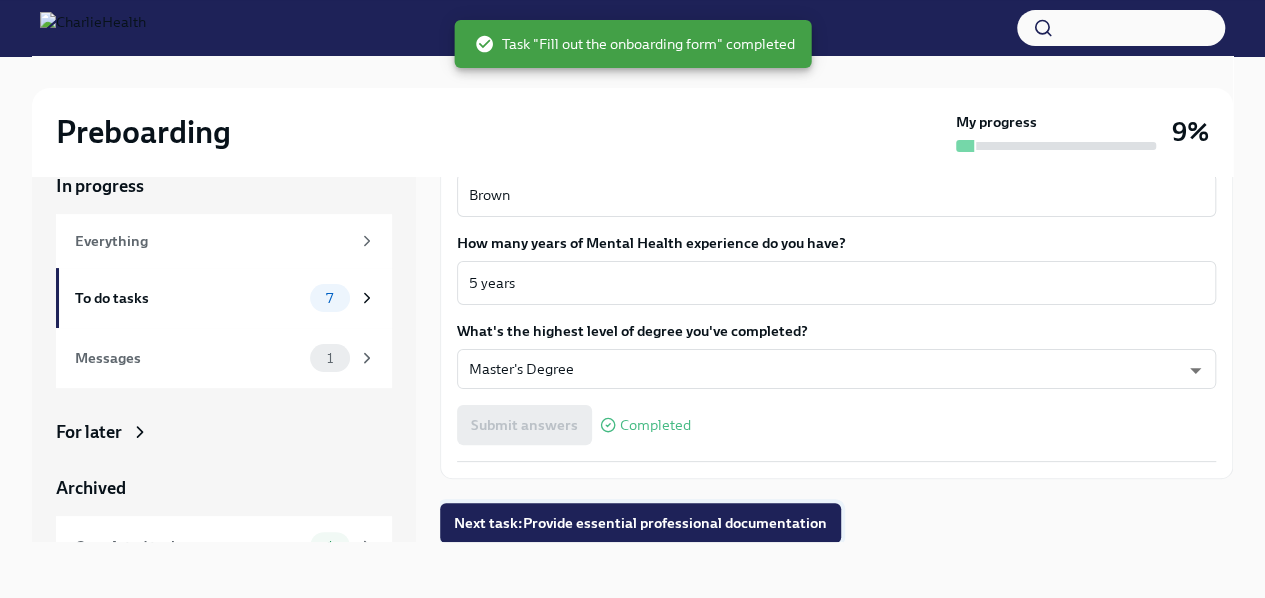 click on "Next task :  Provide essential professional documentation" at bounding box center (640, 523) 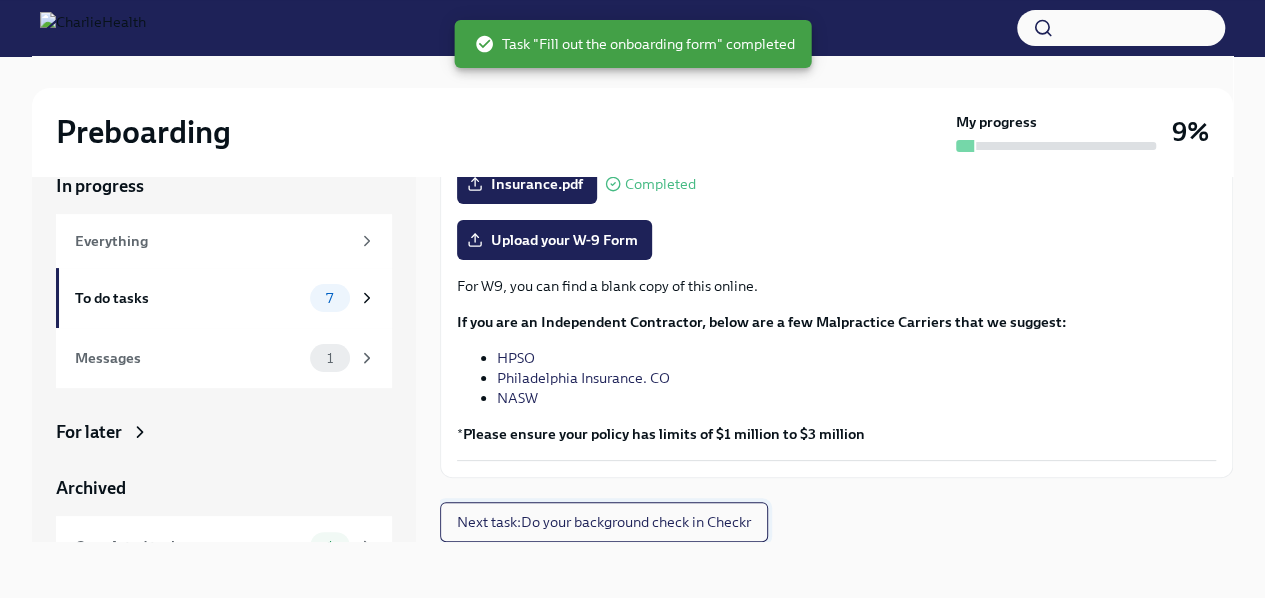 scroll, scrollTop: 0, scrollLeft: 0, axis: both 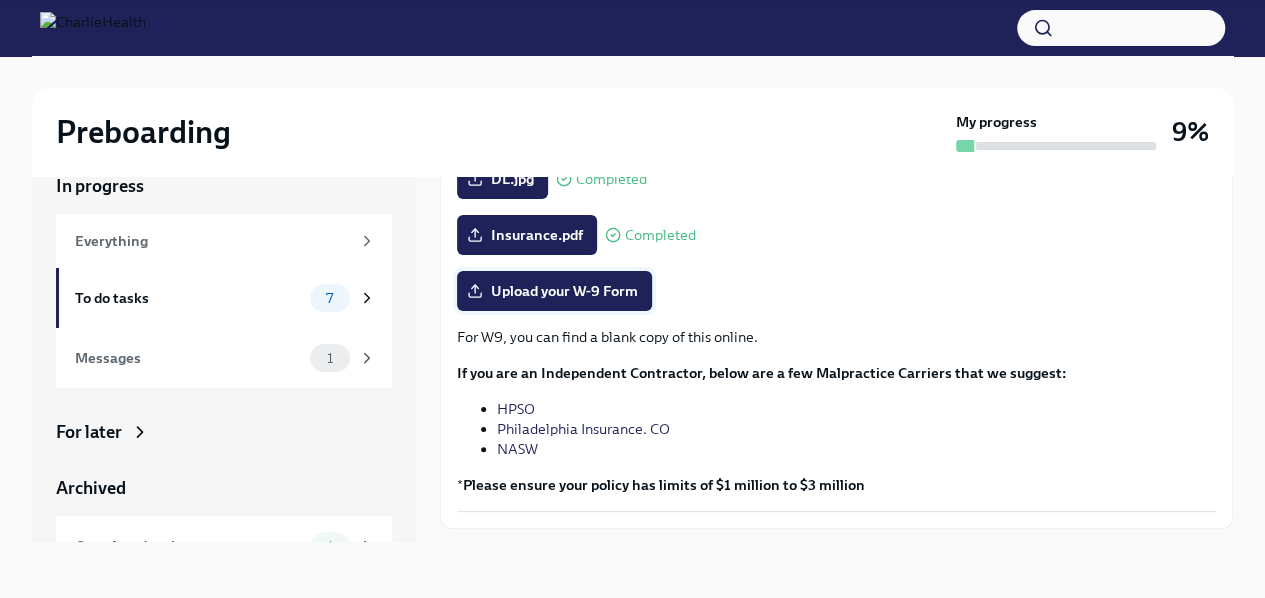 click on "Upload your W-9 Form" at bounding box center (554, 291) 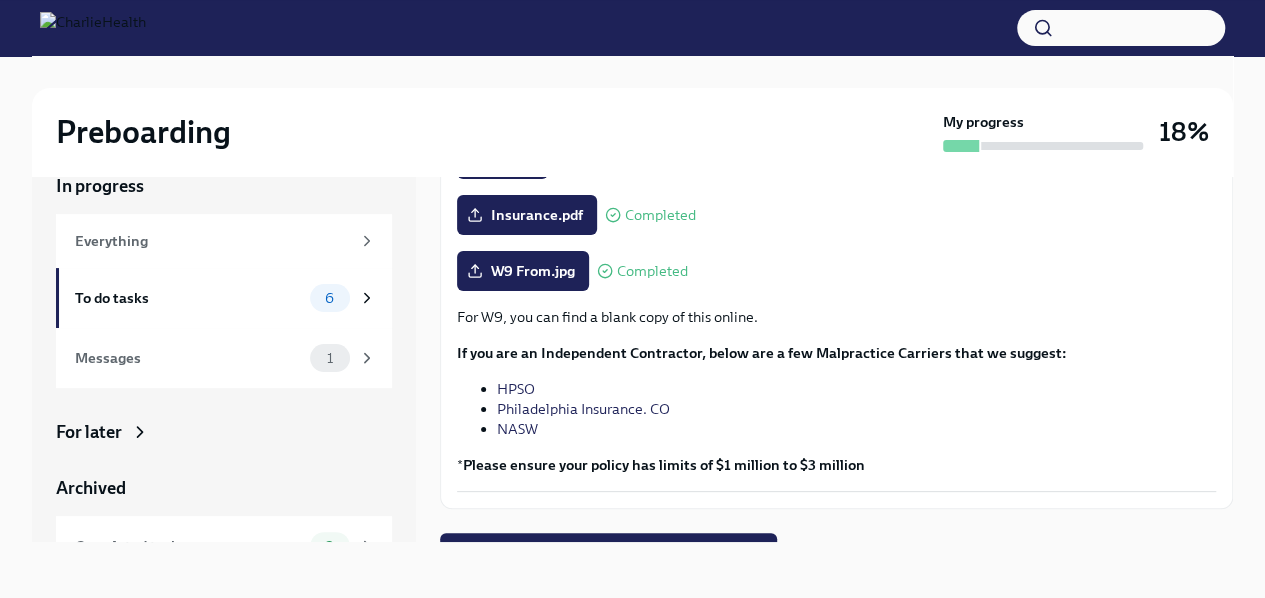 scroll, scrollTop: 484, scrollLeft: 0, axis: vertical 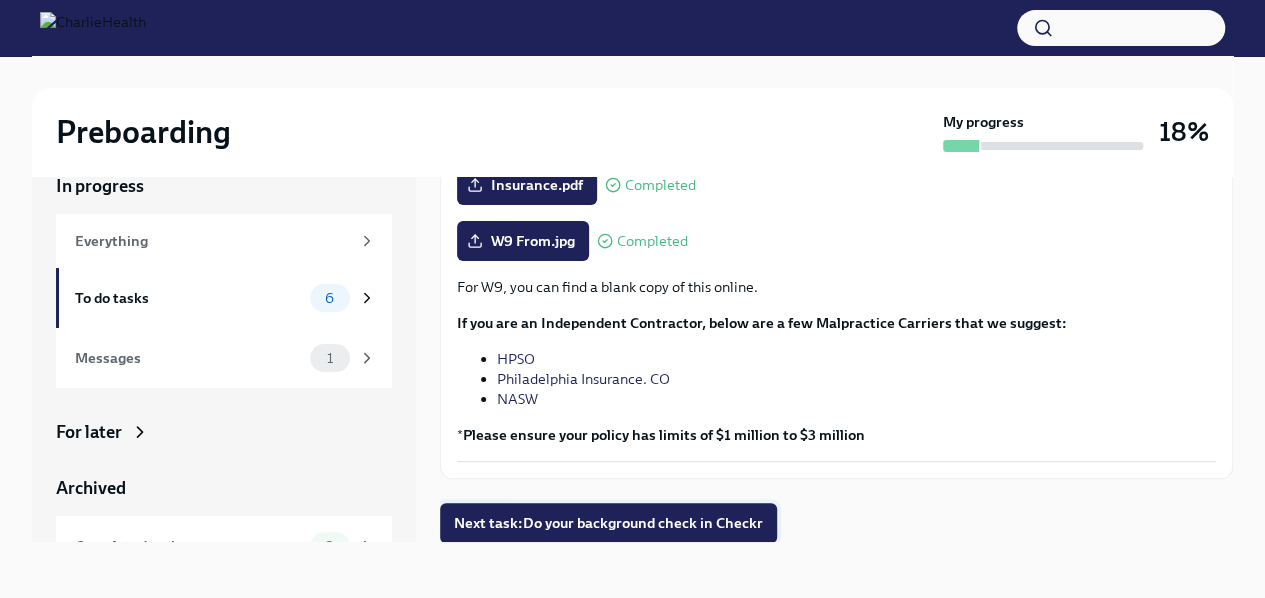click on "Next task :  Do your background check in Checkr" at bounding box center [608, 523] 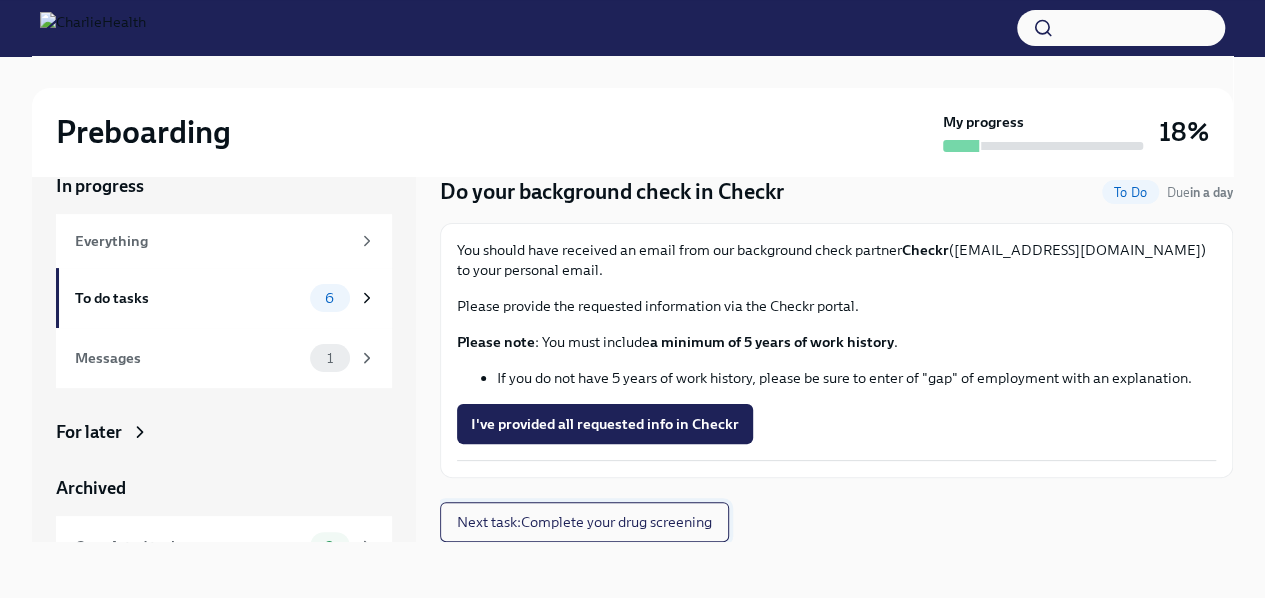 scroll, scrollTop: 0, scrollLeft: 0, axis: both 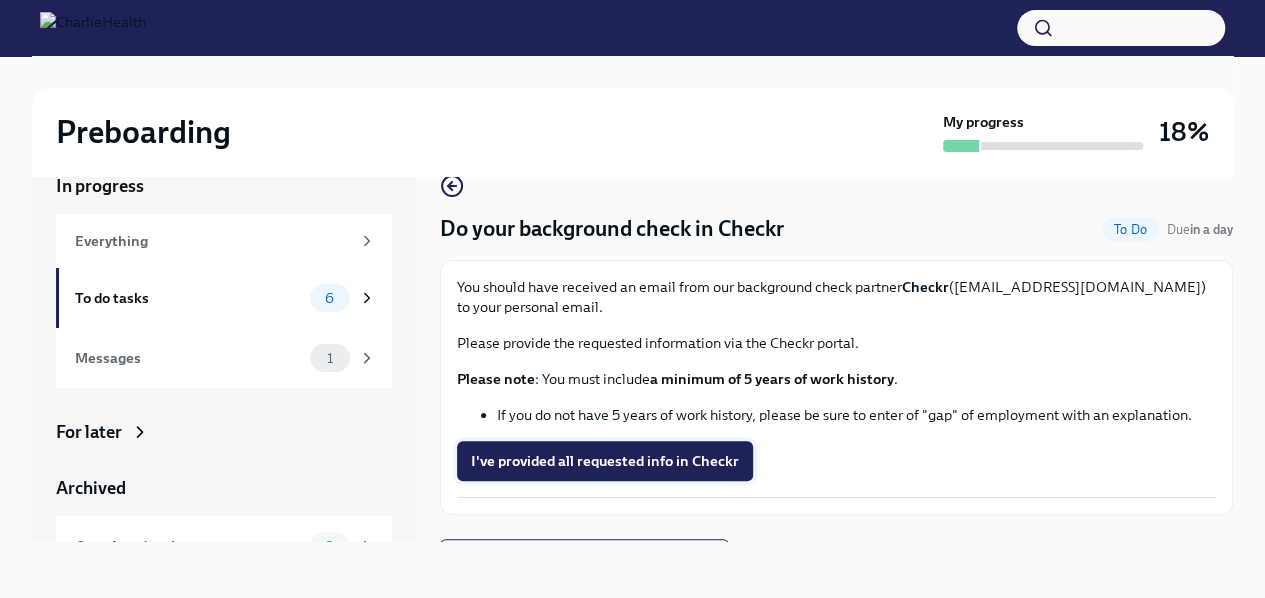 click on "I've provided all requested info in Checkr" at bounding box center [605, 461] 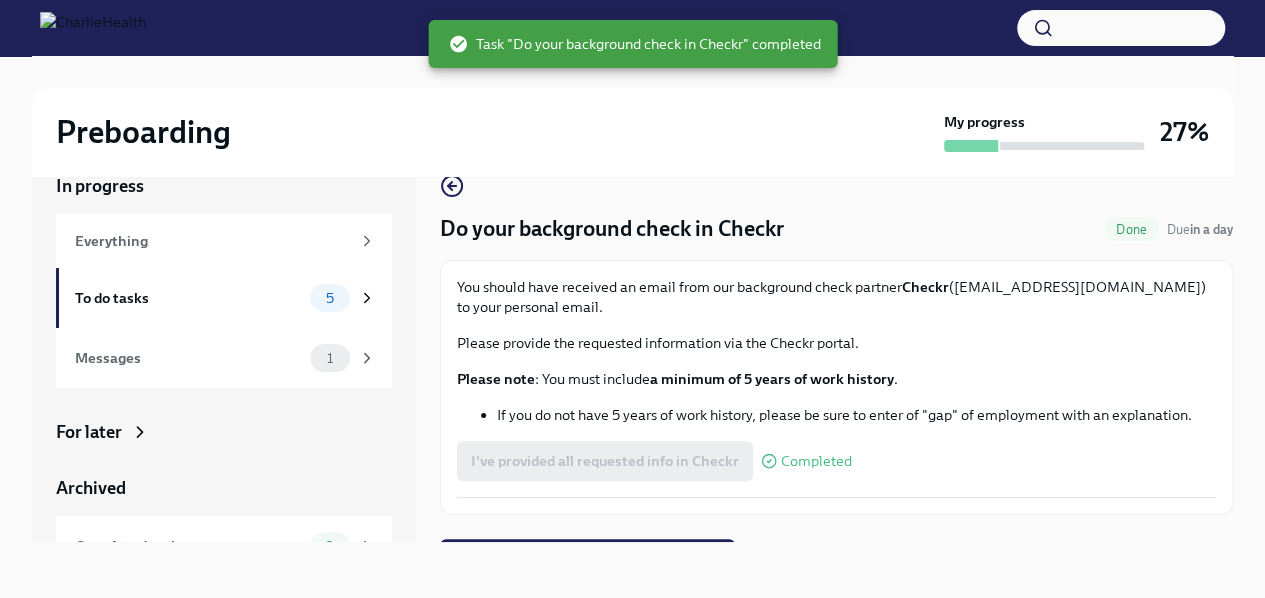 scroll, scrollTop: 36, scrollLeft: 0, axis: vertical 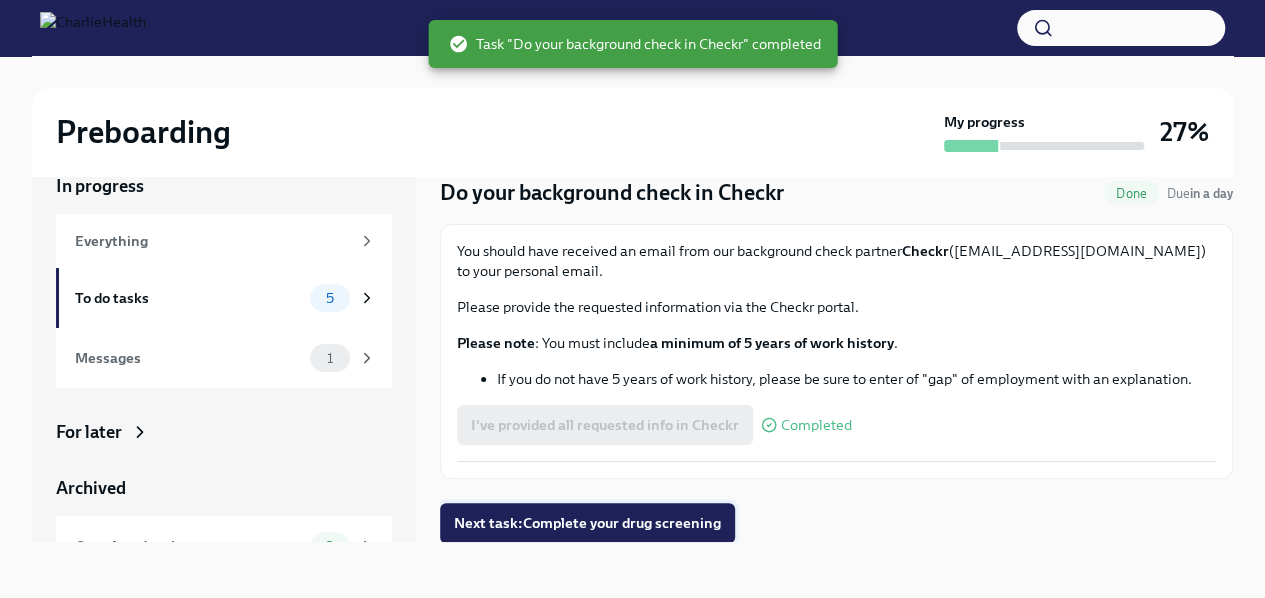 click on "Next task :  Complete your drug screening" at bounding box center [587, 523] 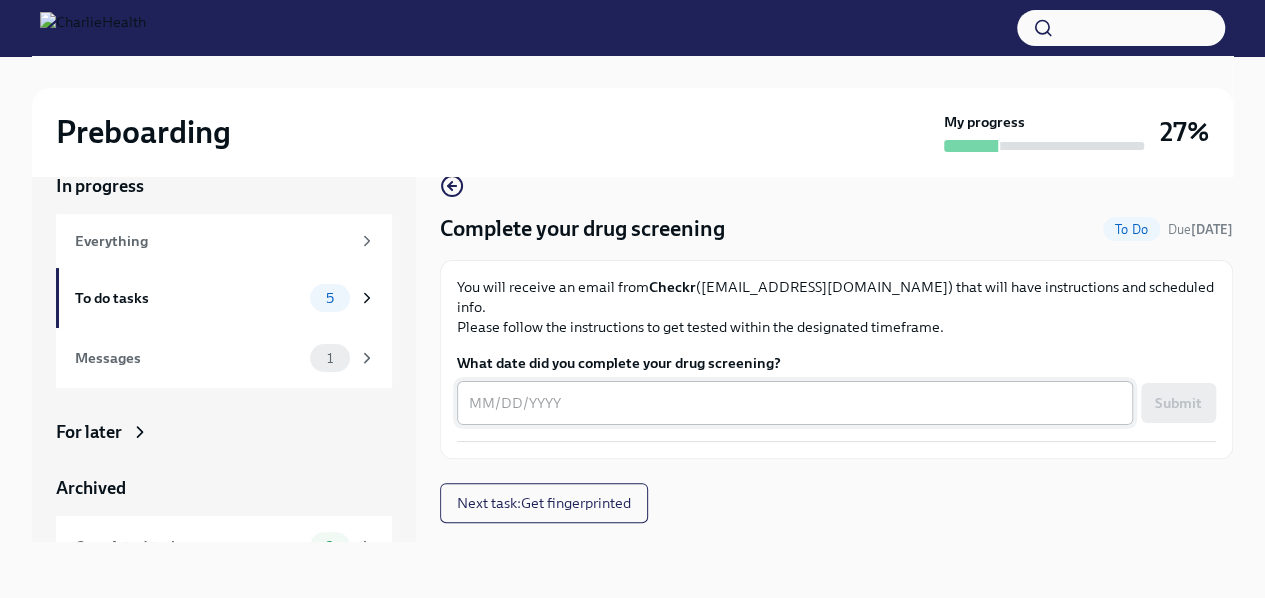 click on "What date did you complete your drug screening?" at bounding box center [795, 403] 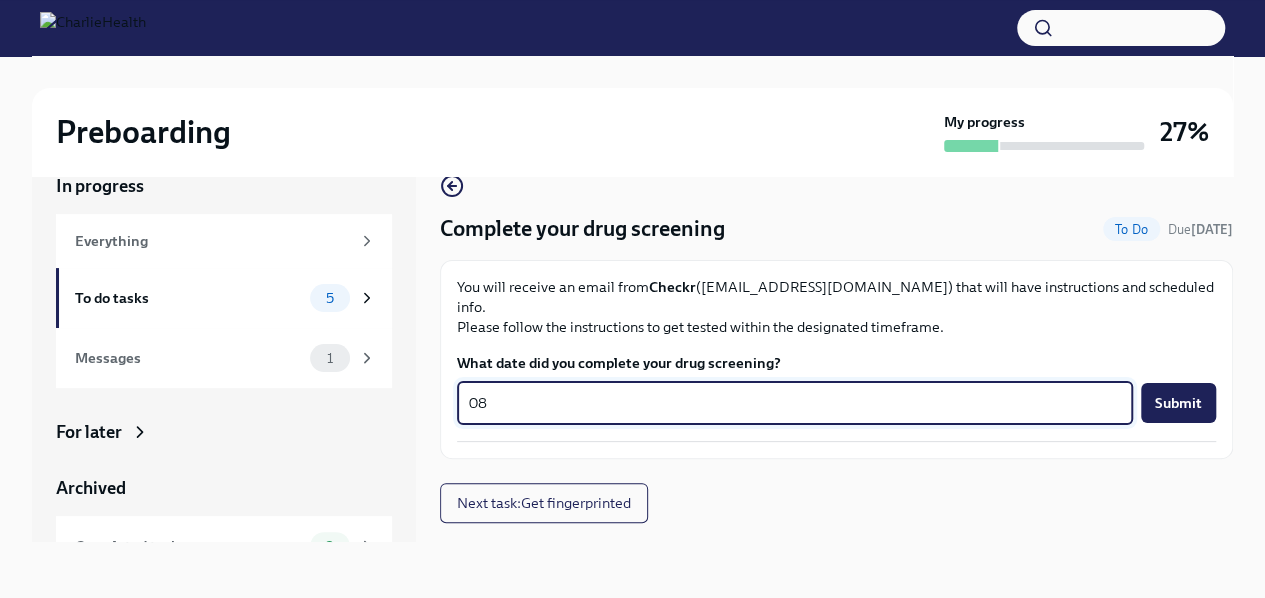 type on "0" 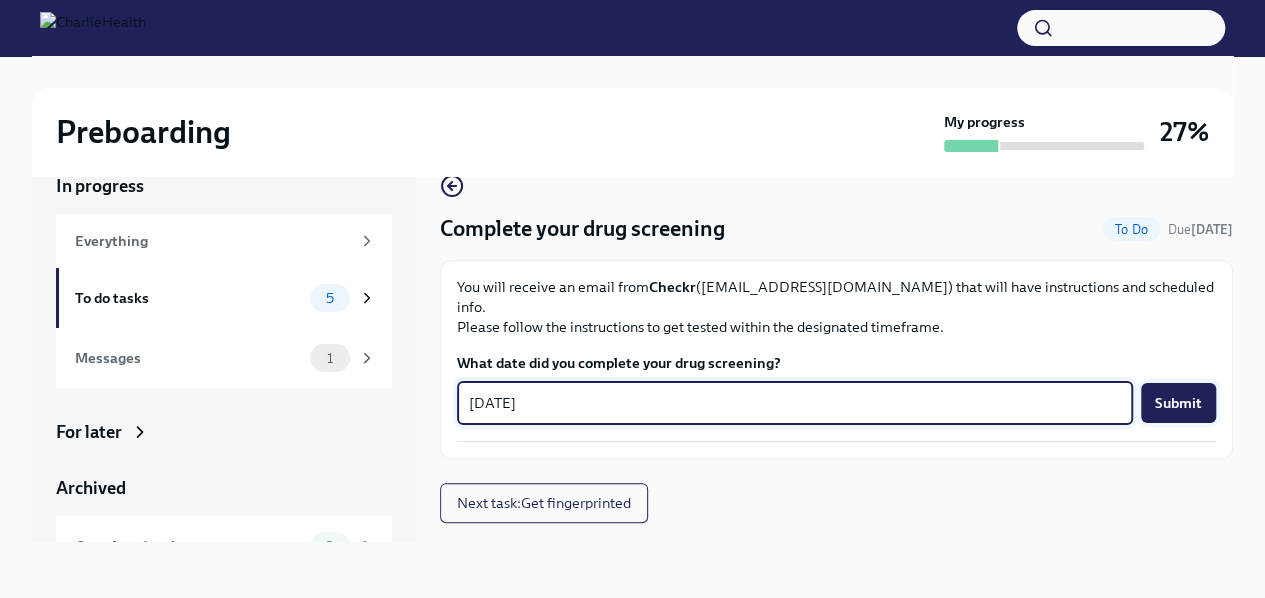 type on "07/10/2025" 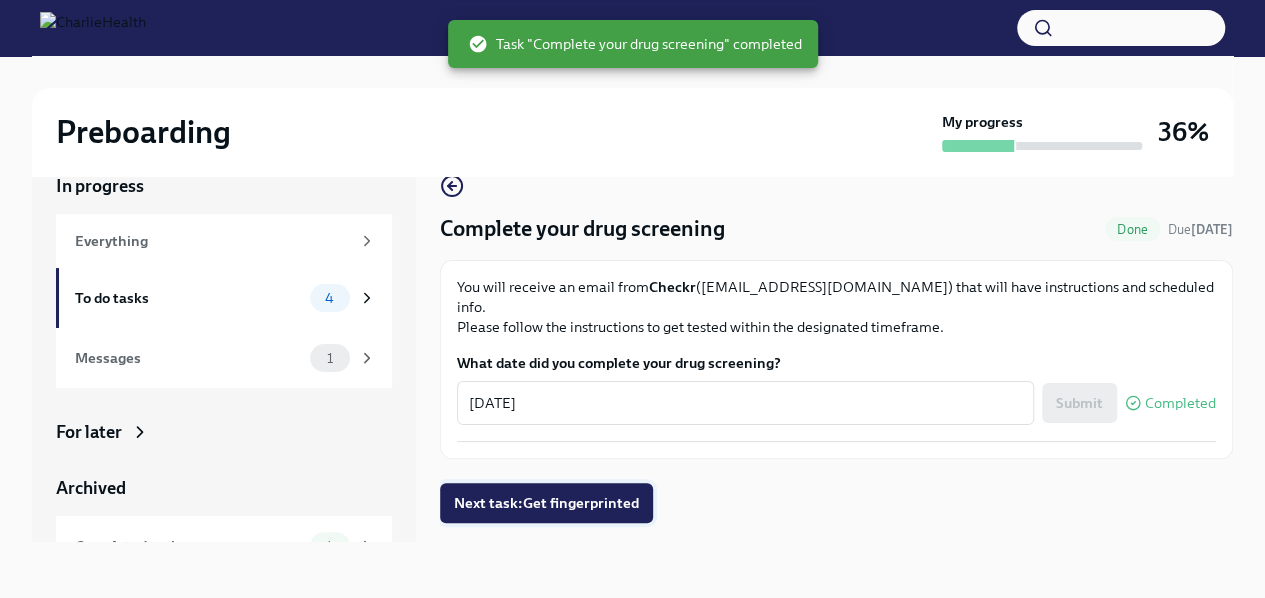 click on "Next task :  Get fingerprinted" at bounding box center (546, 503) 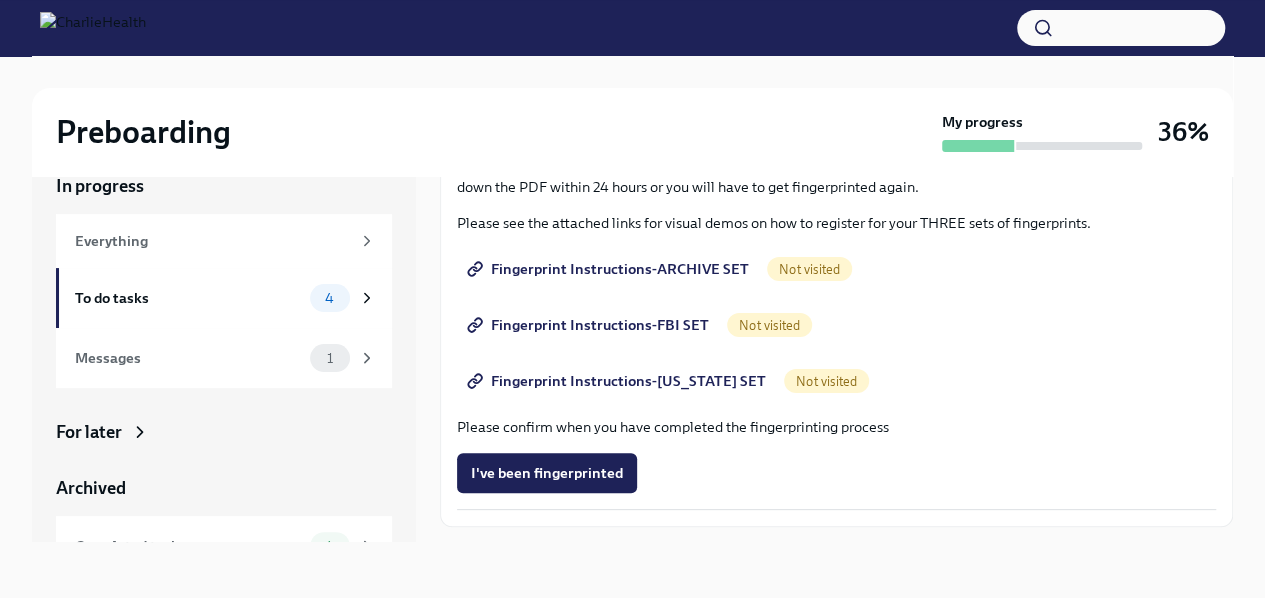 scroll, scrollTop: 233, scrollLeft: 0, axis: vertical 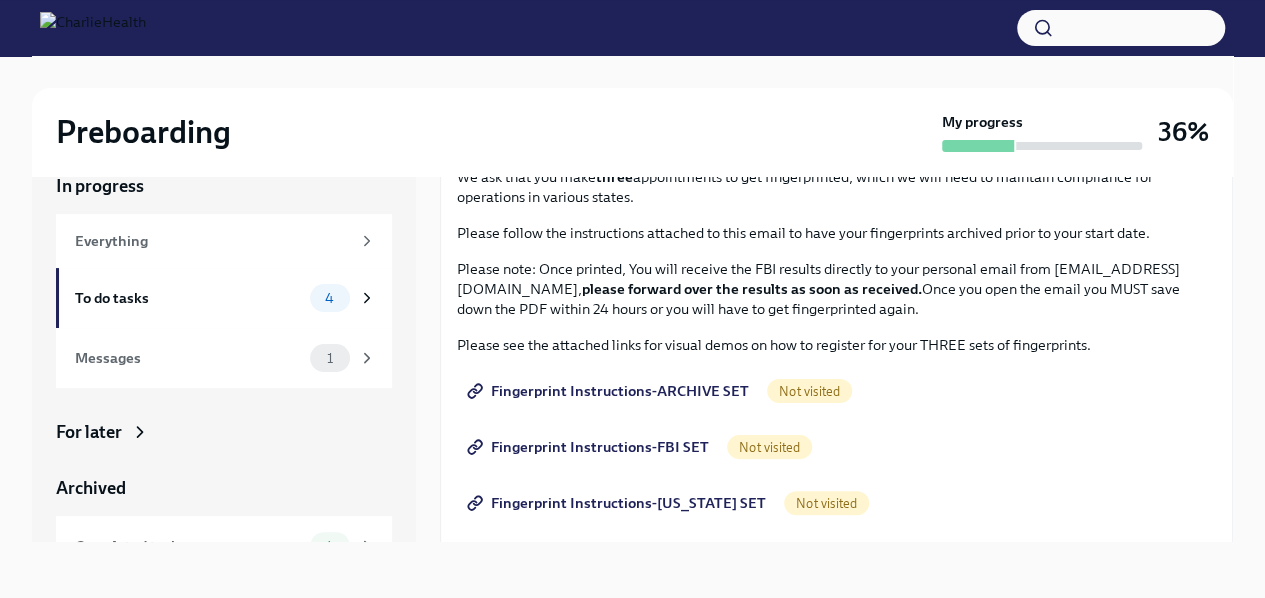 click on "Fingerprint Instructions-ARCHIVE SET" at bounding box center [610, 391] 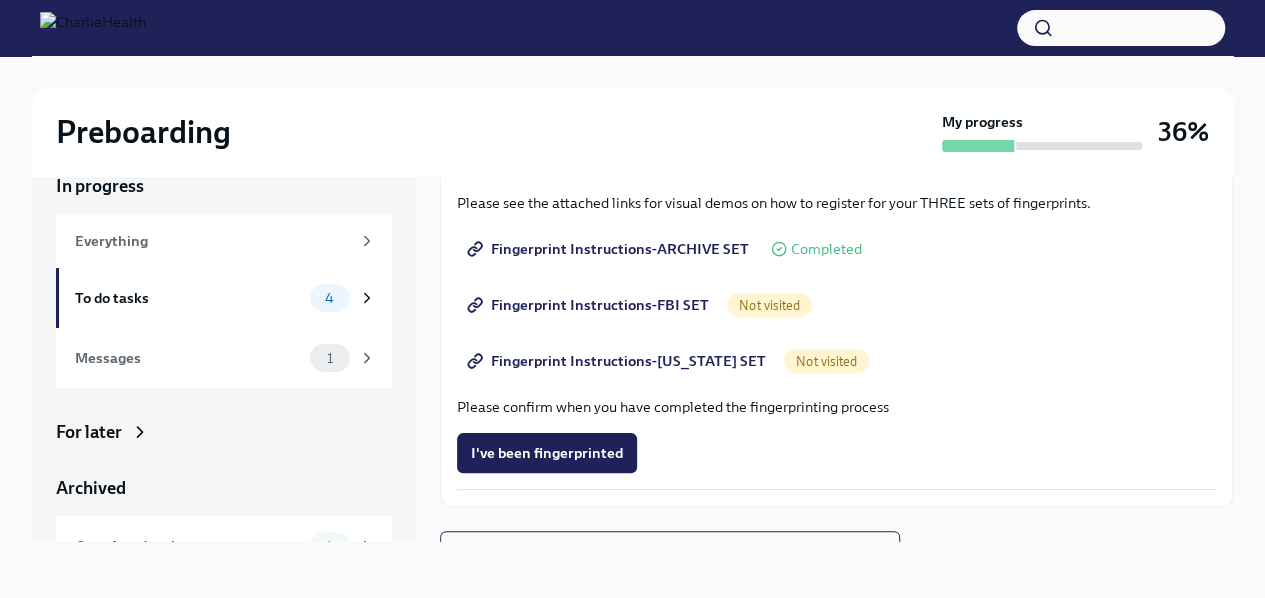 scroll, scrollTop: 270, scrollLeft: 0, axis: vertical 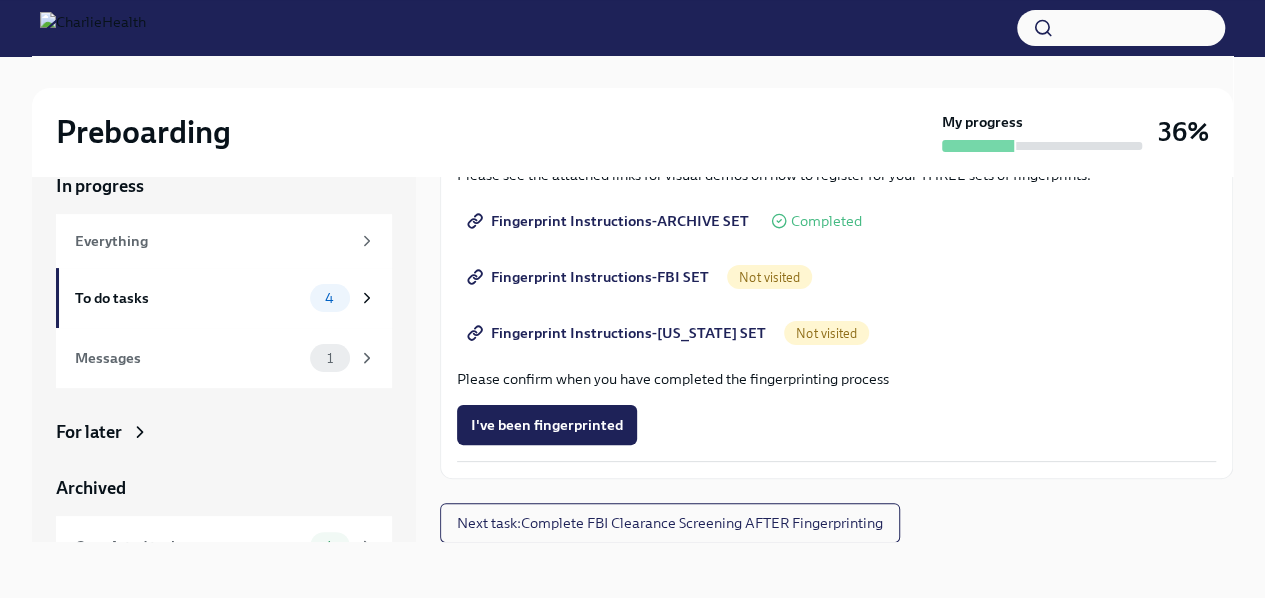 click on "We ask that you make  three  appointments to get fingerprinted, which we will need to maintain compliance for operations in various states.
Please follow the instructions attached to this email to have your fingerprints archived prior to your start date.
Please note: Once printed, You will receive the FBI results directly to your personal email from FBIRequests@inquiriesscreening.com,  please forward over the results as soon as received.  Once you open the email you MUST save down the PDF within 24 hours or you will have to get fingerprinted again. Please see the attached links for visual demos on how to register for your THREE sets of fingerprints. Fingerprint Instructions-ARCHIVE SET Completed Fingerprint Instructions-FBI SET Not visited Fingerprint Instructions-FLORIDA SET Not visited Please confirm when you have completed the fingerprinting process I've been fingerprinted" at bounding box center [836, 229] 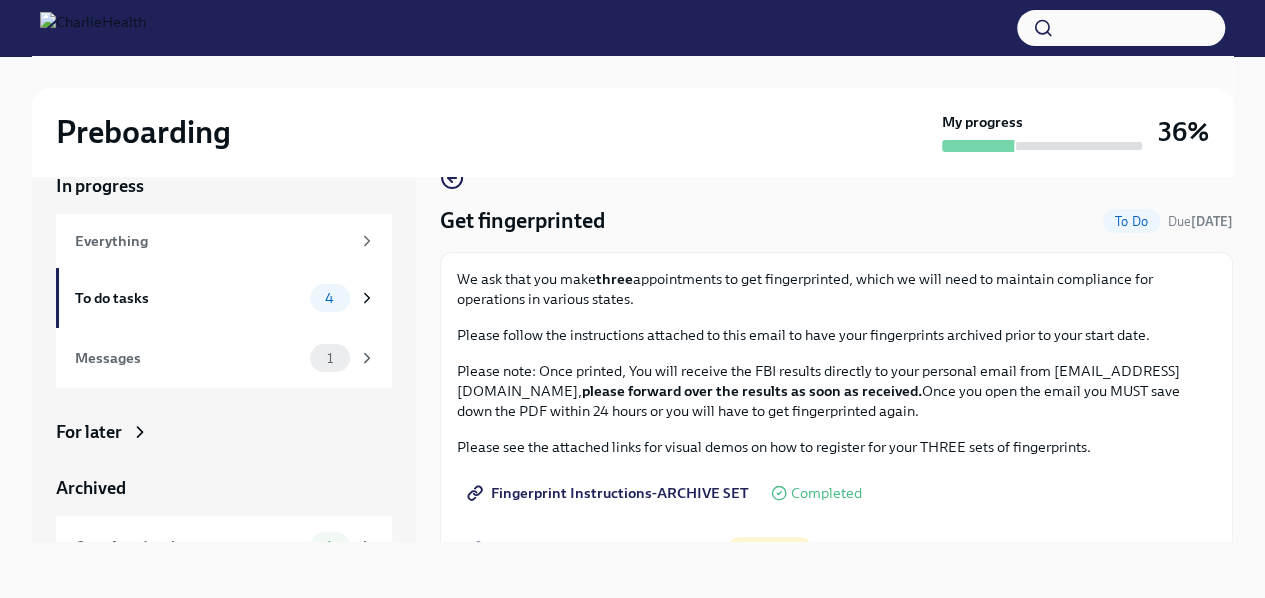 scroll, scrollTop: 0, scrollLeft: 0, axis: both 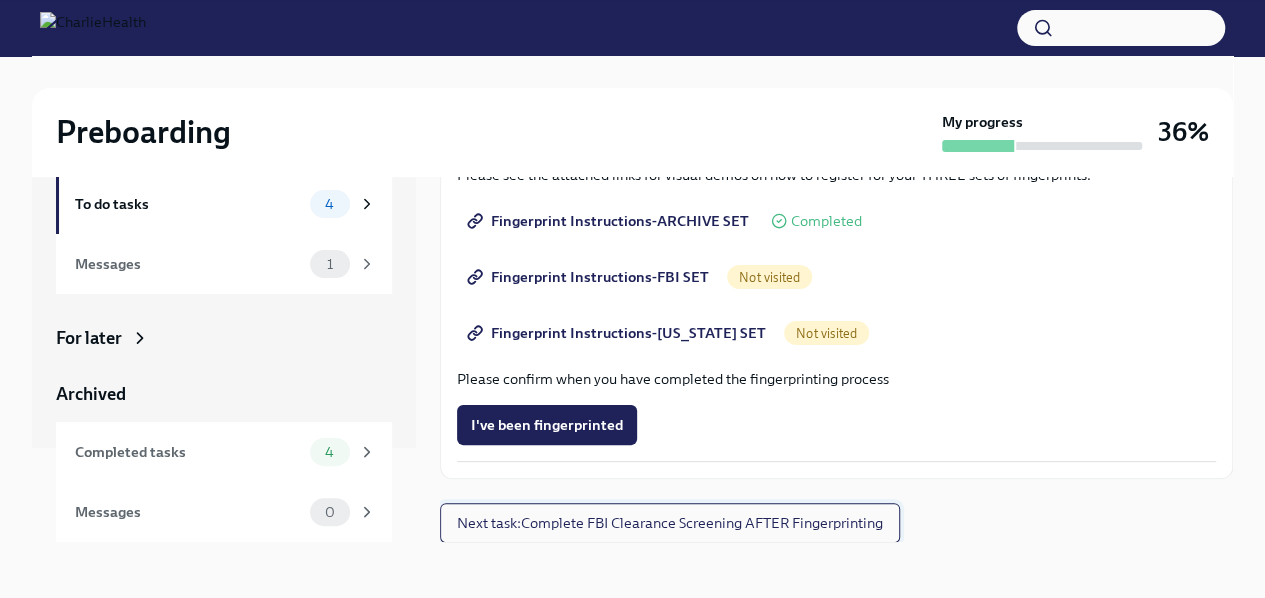 click on "Next task :  Complete FBI Clearance Screening AFTER Fingerprinting" at bounding box center [670, 523] 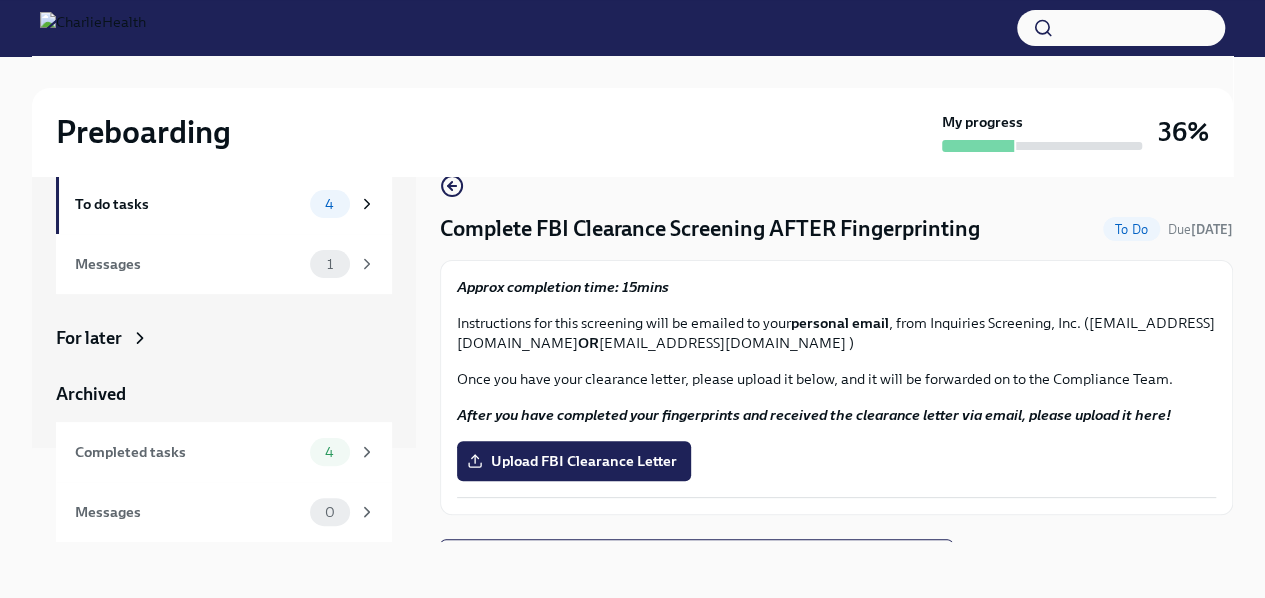 scroll, scrollTop: 36, scrollLeft: 0, axis: vertical 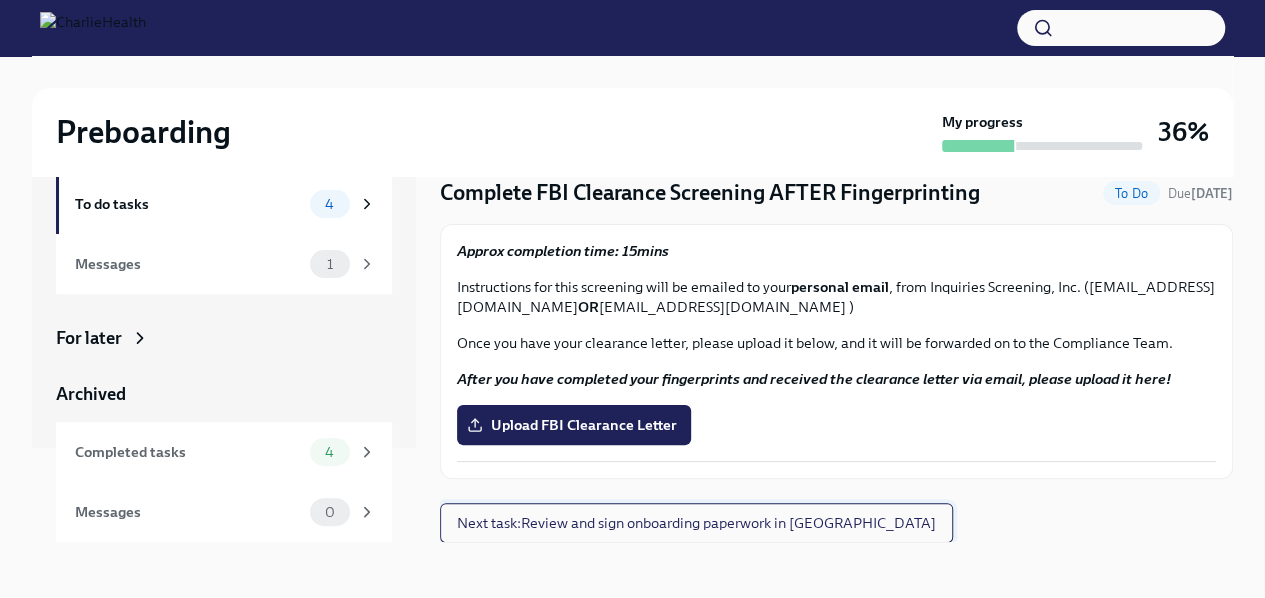 click on "Next task :  Review and sign onboarding paperwork in UKG" at bounding box center (696, 523) 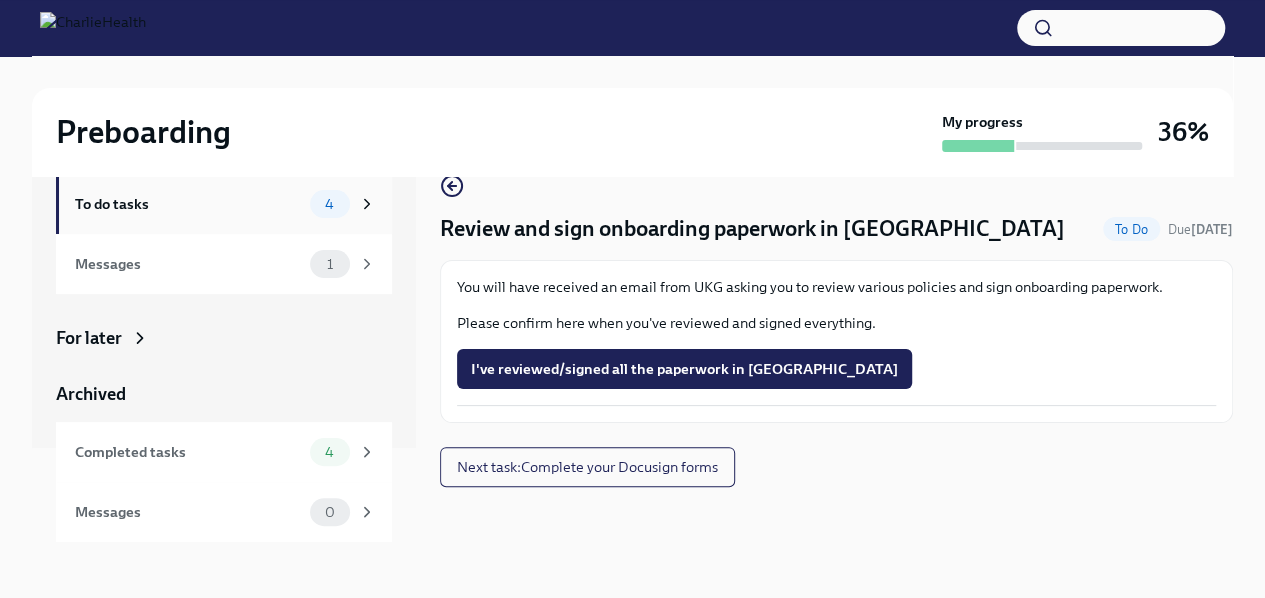 click on "To do tasks" at bounding box center [188, 204] 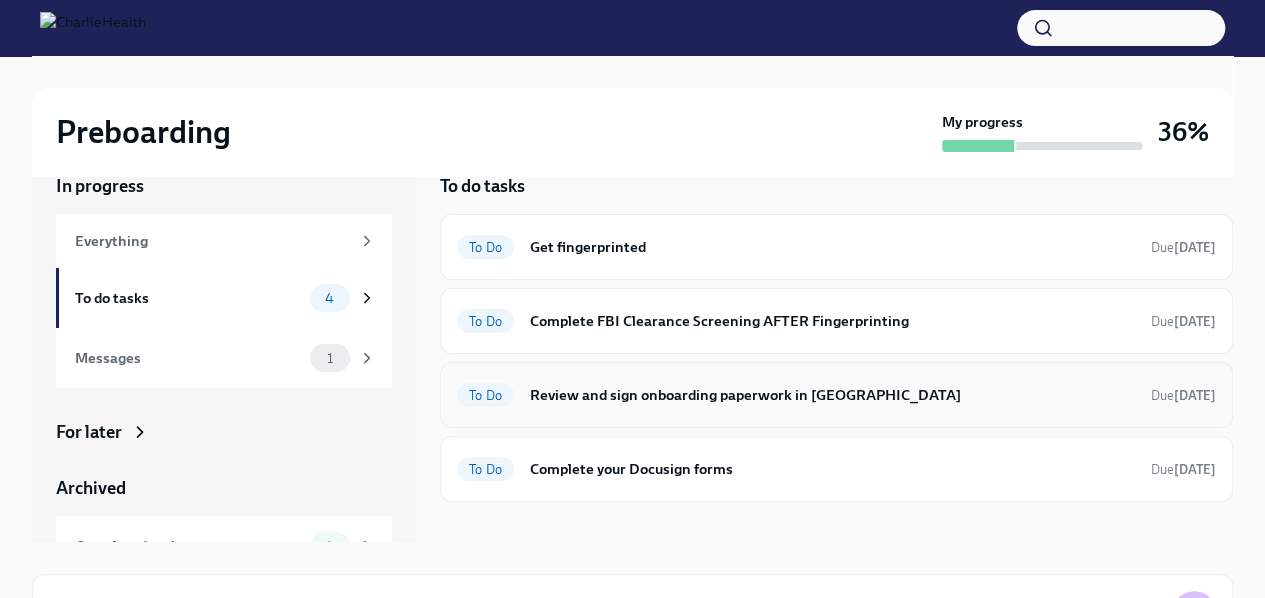 click on "Review and sign onboarding paperwork in [GEOGRAPHIC_DATA]" at bounding box center (832, 395) 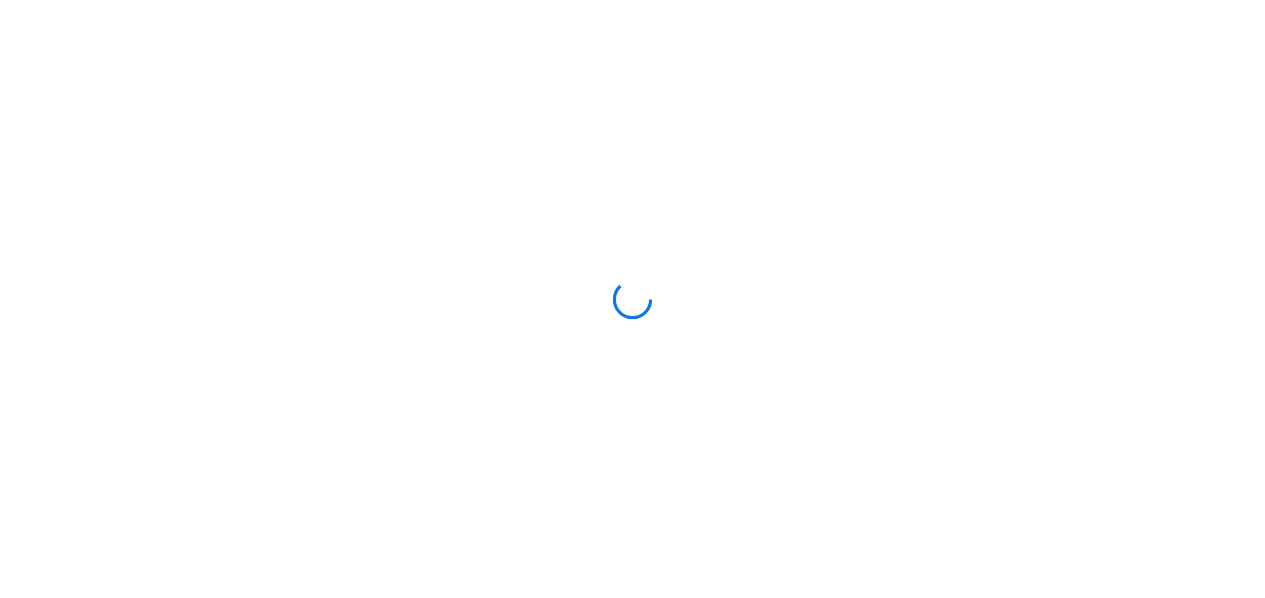 scroll, scrollTop: 0, scrollLeft: 0, axis: both 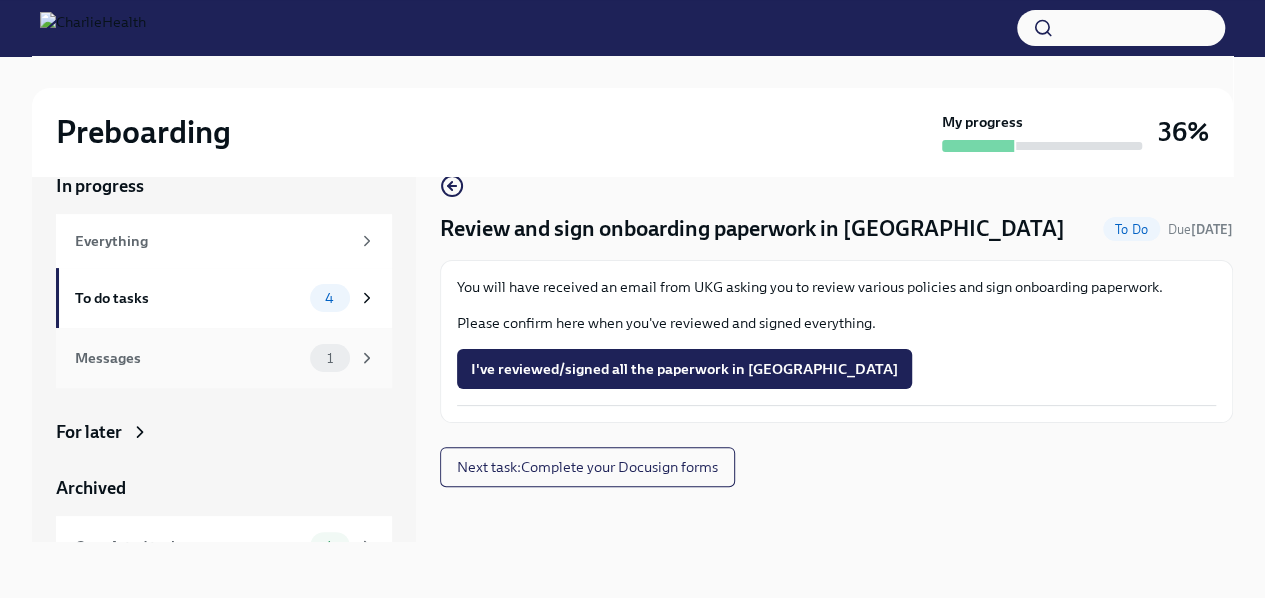 click on "1" at bounding box center [330, 358] 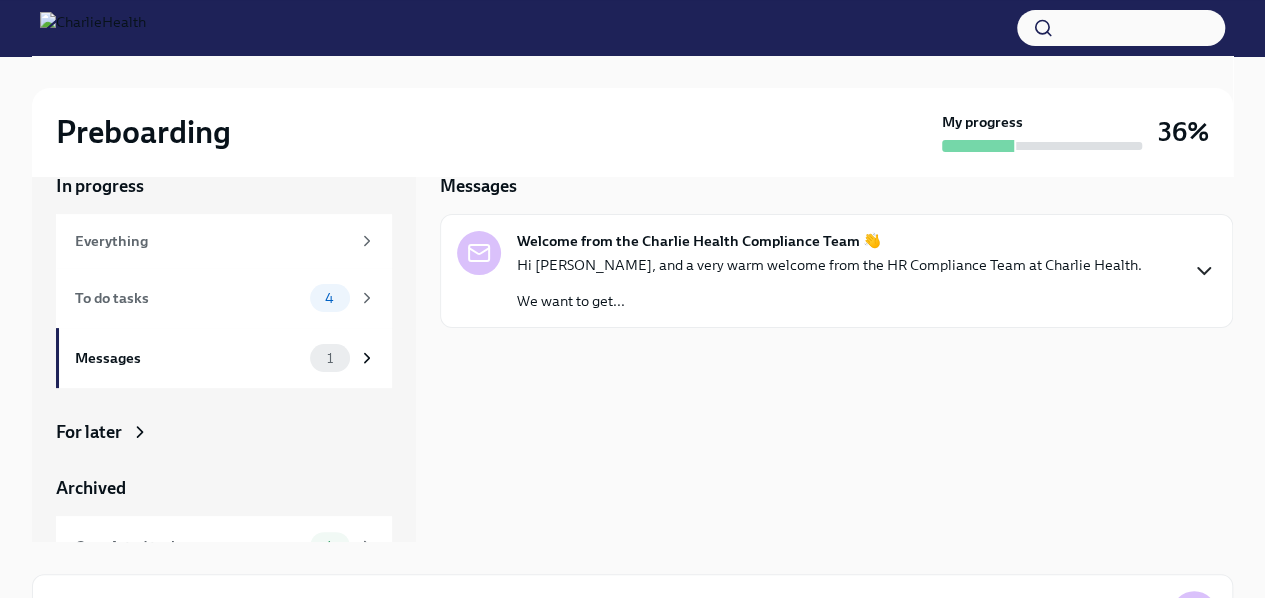 click 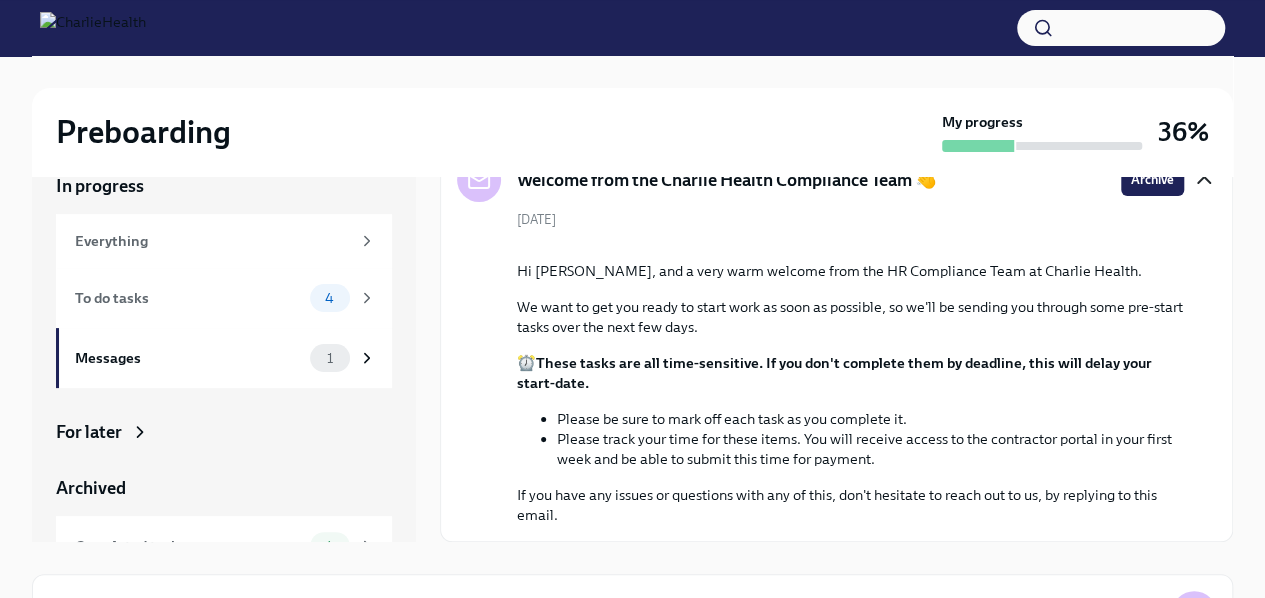 scroll, scrollTop: 260, scrollLeft: 0, axis: vertical 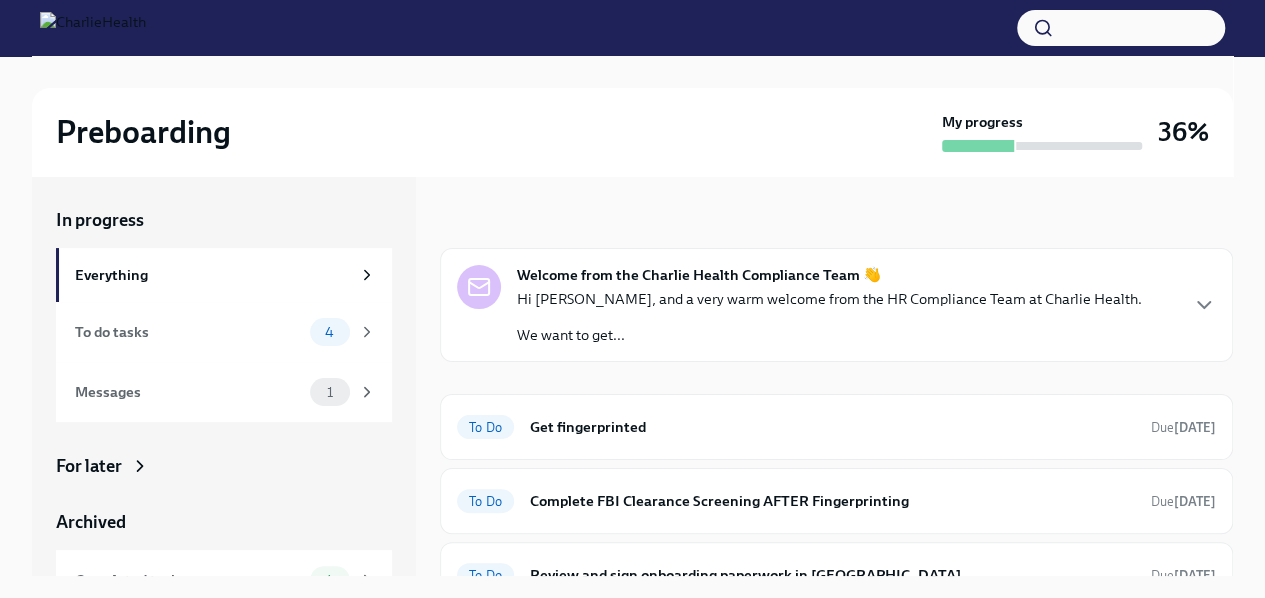 click on "Welcome from the Charlie Health Compliance Team 👋" at bounding box center (699, 275) 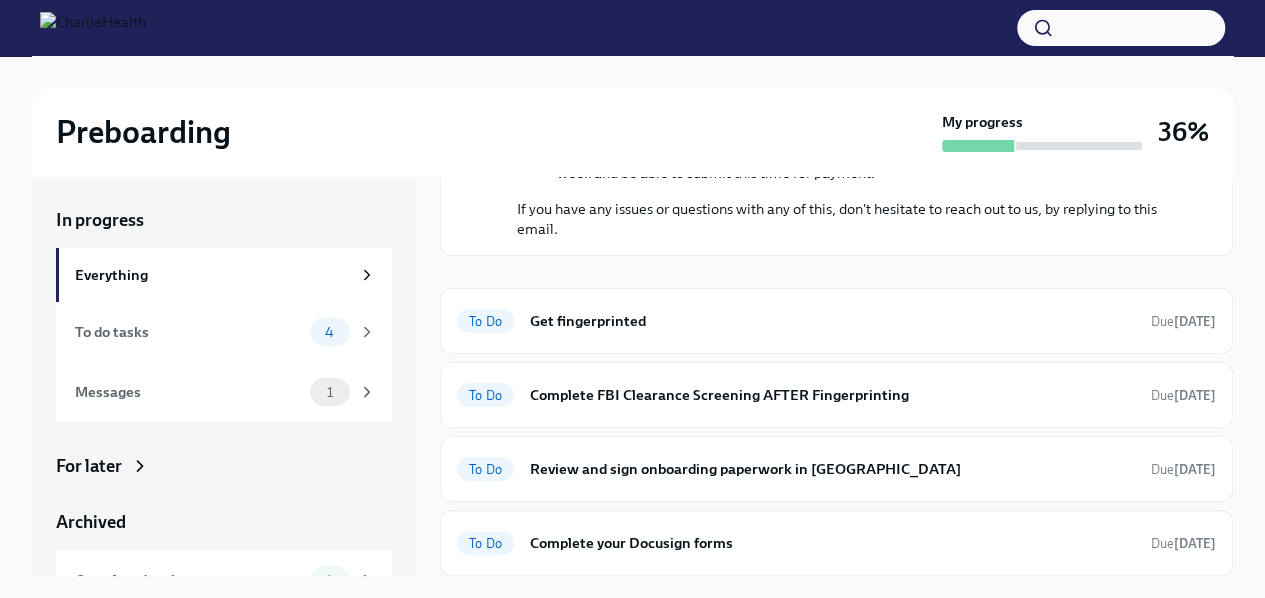 scroll, scrollTop: 577, scrollLeft: 0, axis: vertical 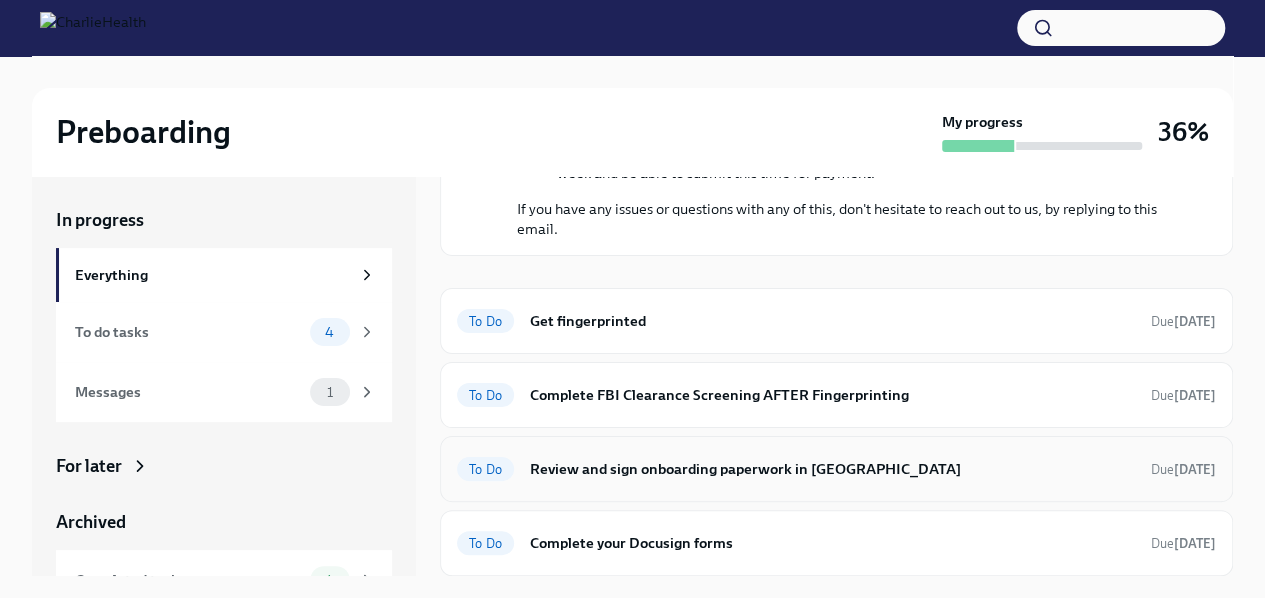 click on "Review and sign onboarding paperwork in [GEOGRAPHIC_DATA]" at bounding box center (832, 469) 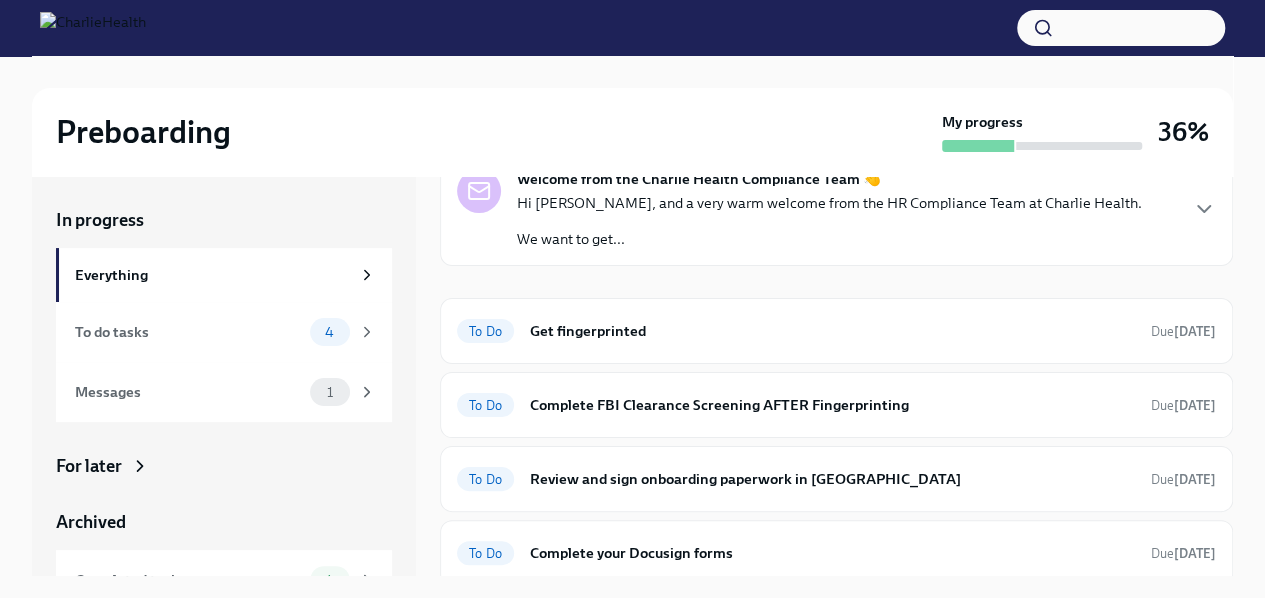 scroll, scrollTop: 102, scrollLeft: 0, axis: vertical 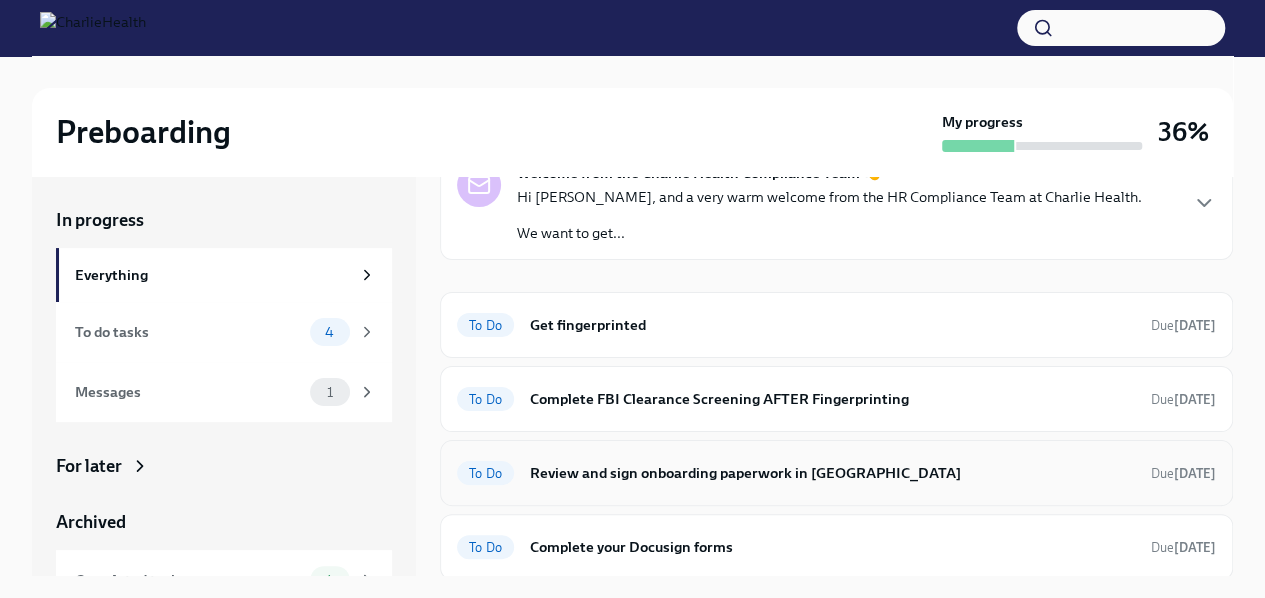 click on "To Do" at bounding box center [485, 473] 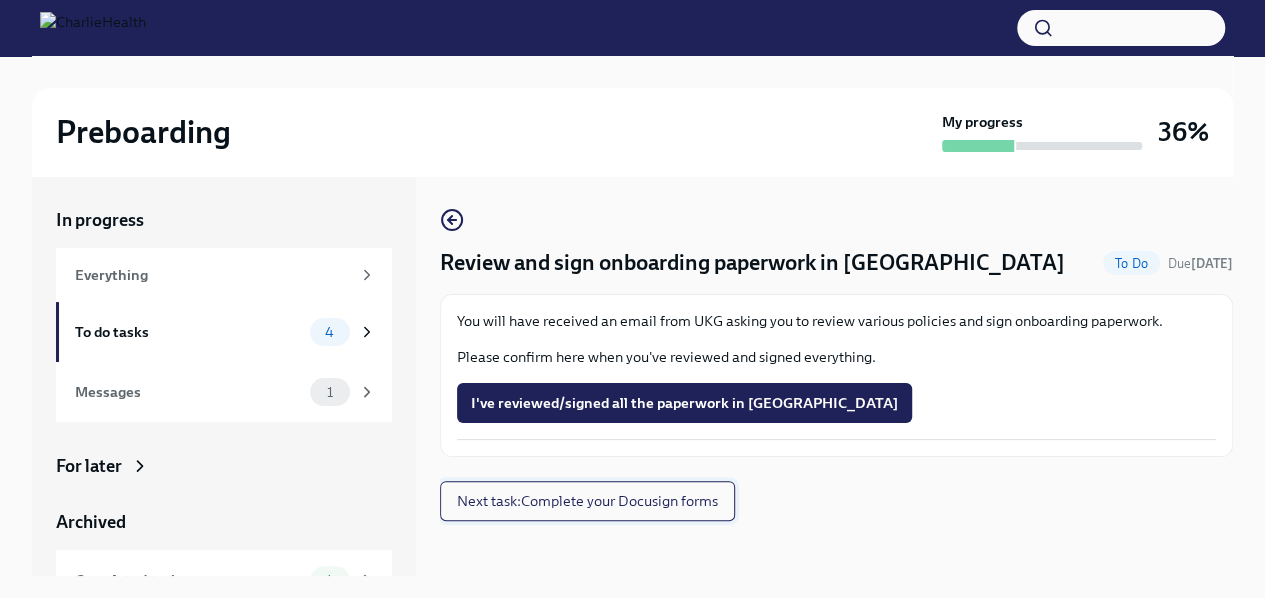 click on "Next task :  Complete your Docusign forms" at bounding box center (587, 501) 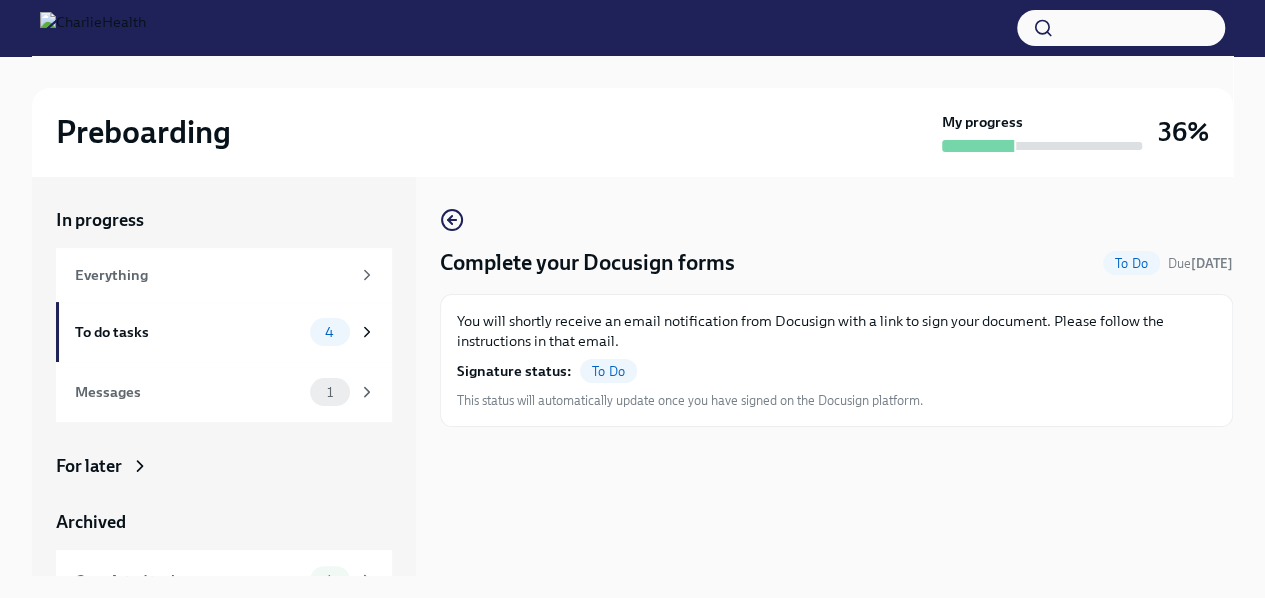 click on "To Do" at bounding box center [608, 371] 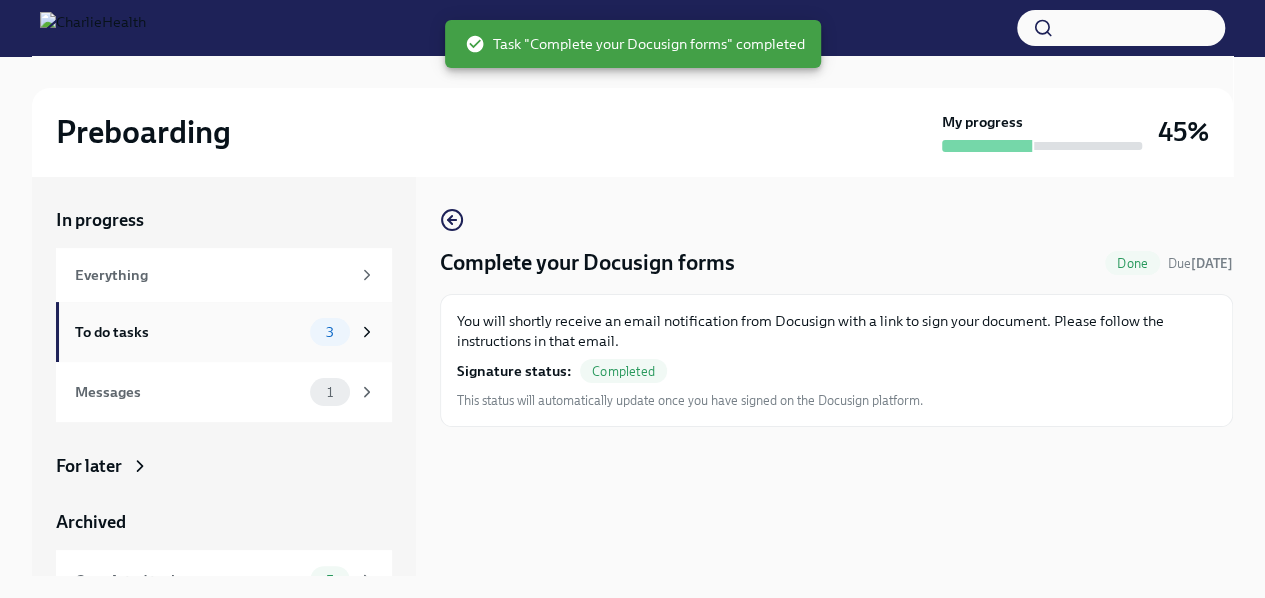 click on "To do tasks" at bounding box center [188, 332] 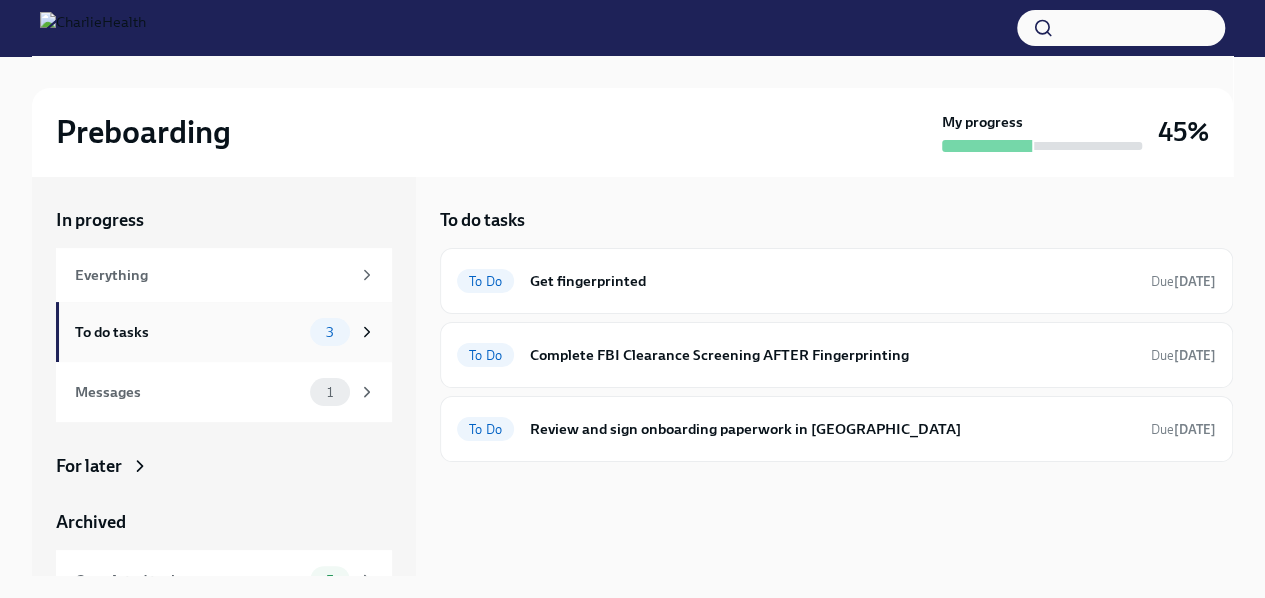 click on "To do tasks" at bounding box center [188, 332] 